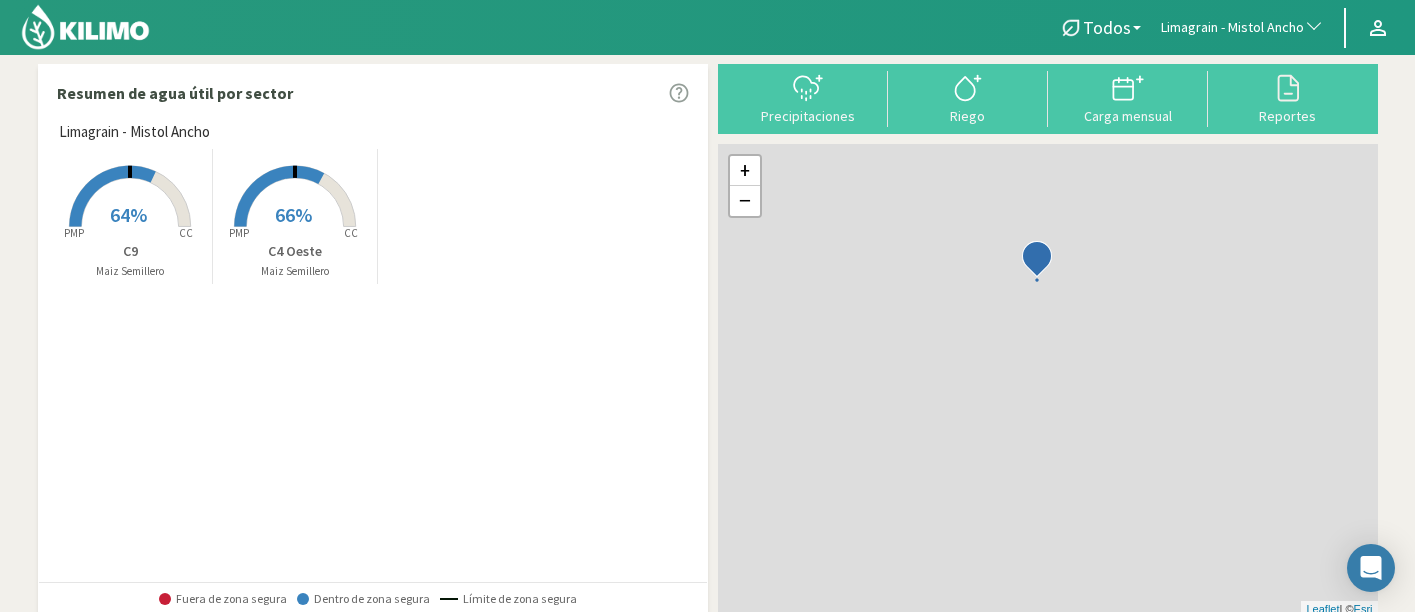 scroll, scrollTop: 0, scrollLeft: 0, axis: both 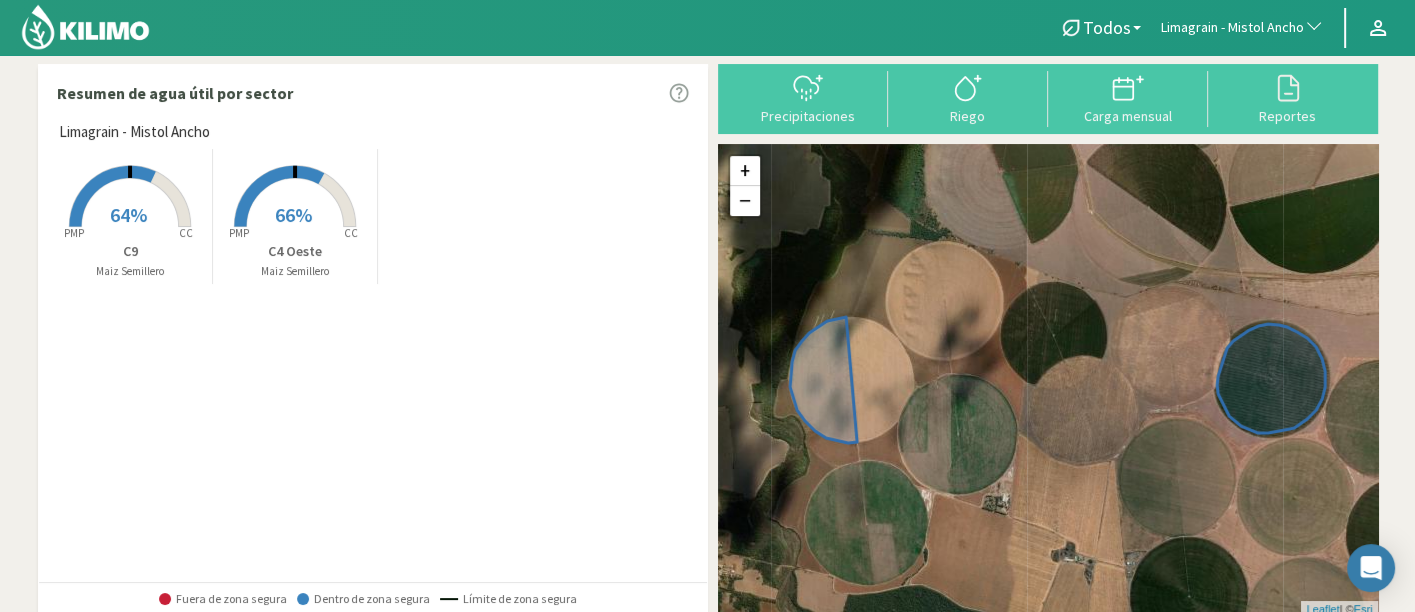 click on "Limagrain - Mistol Ancho" at bounding box center (1232, 28) 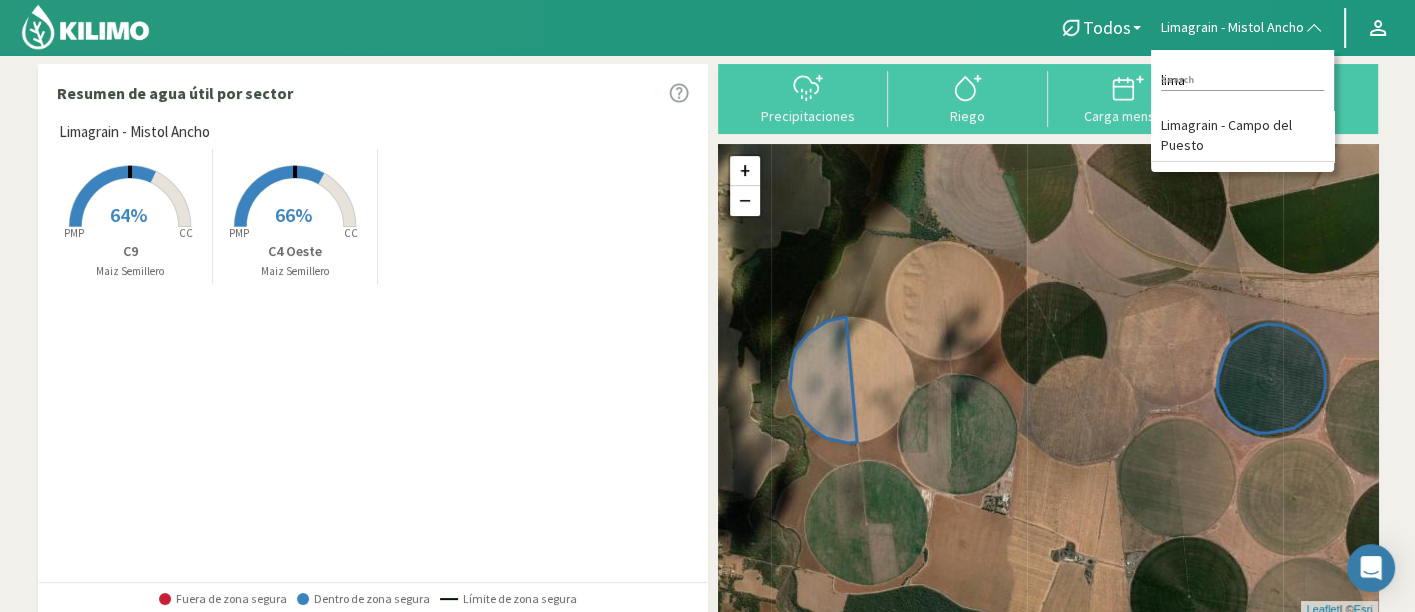 type on "lima" 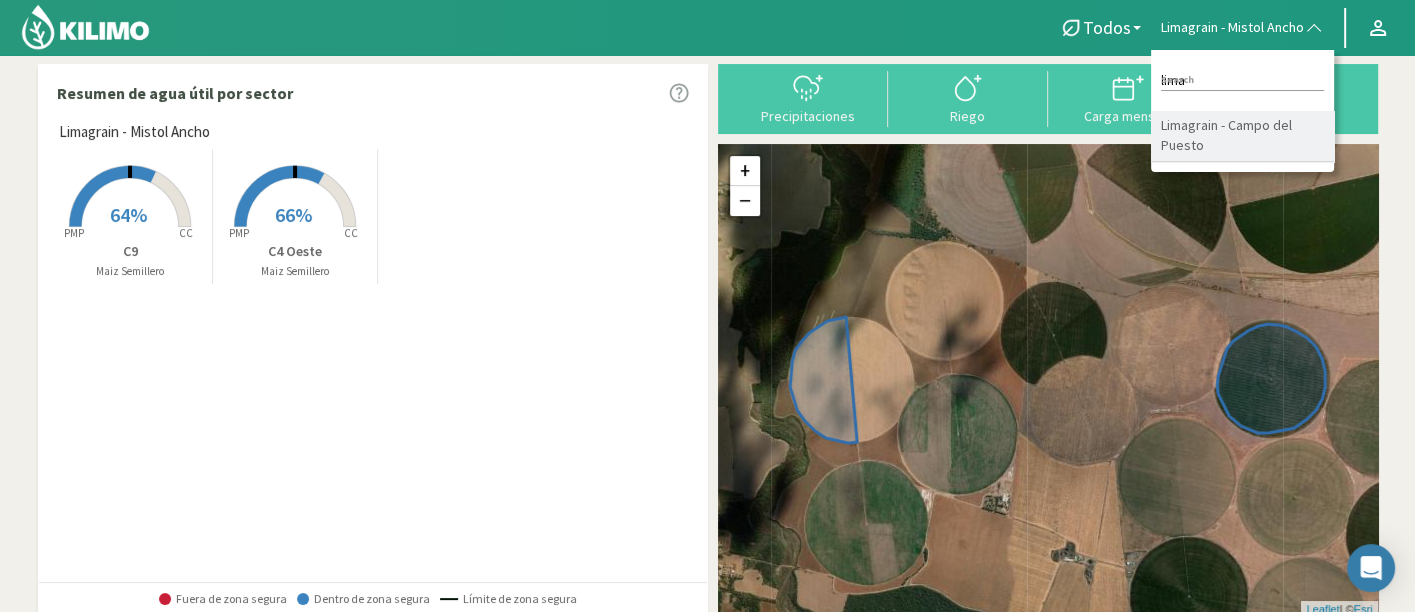click on "Limagrain - Campo del Puesto" at bounding box center (1242, 136) 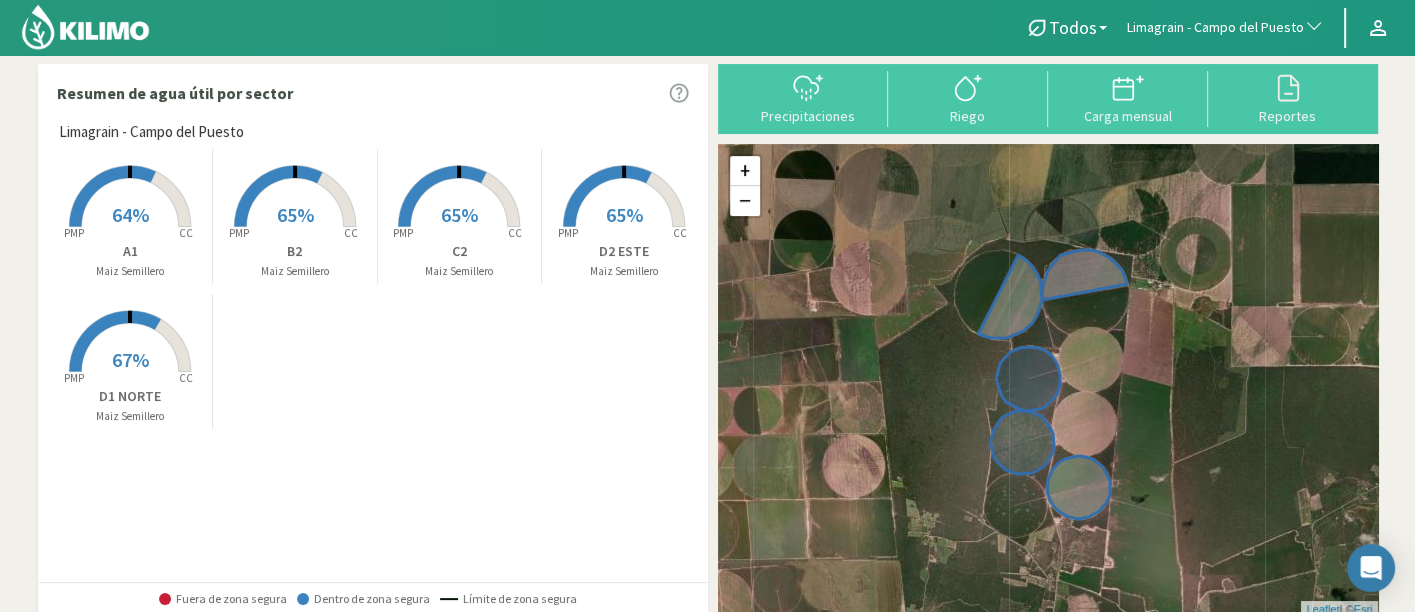 click on "65%" at bounding box center [459, 214] 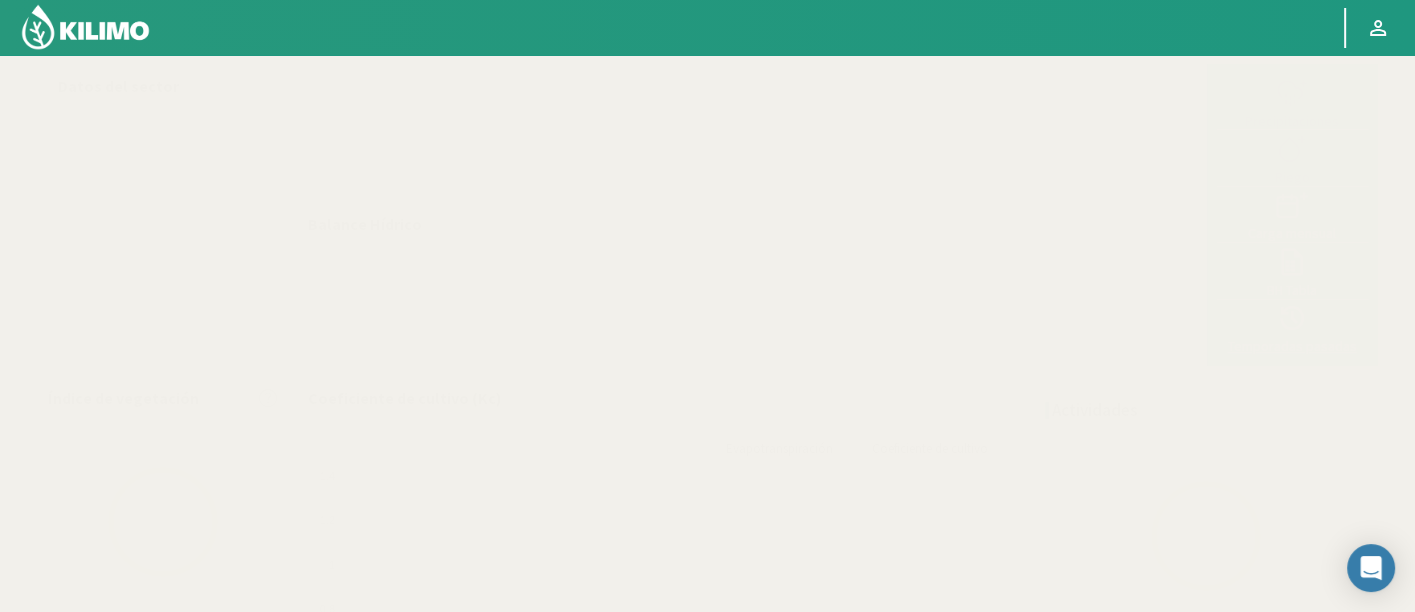 click at bounding box center (1292, 318) 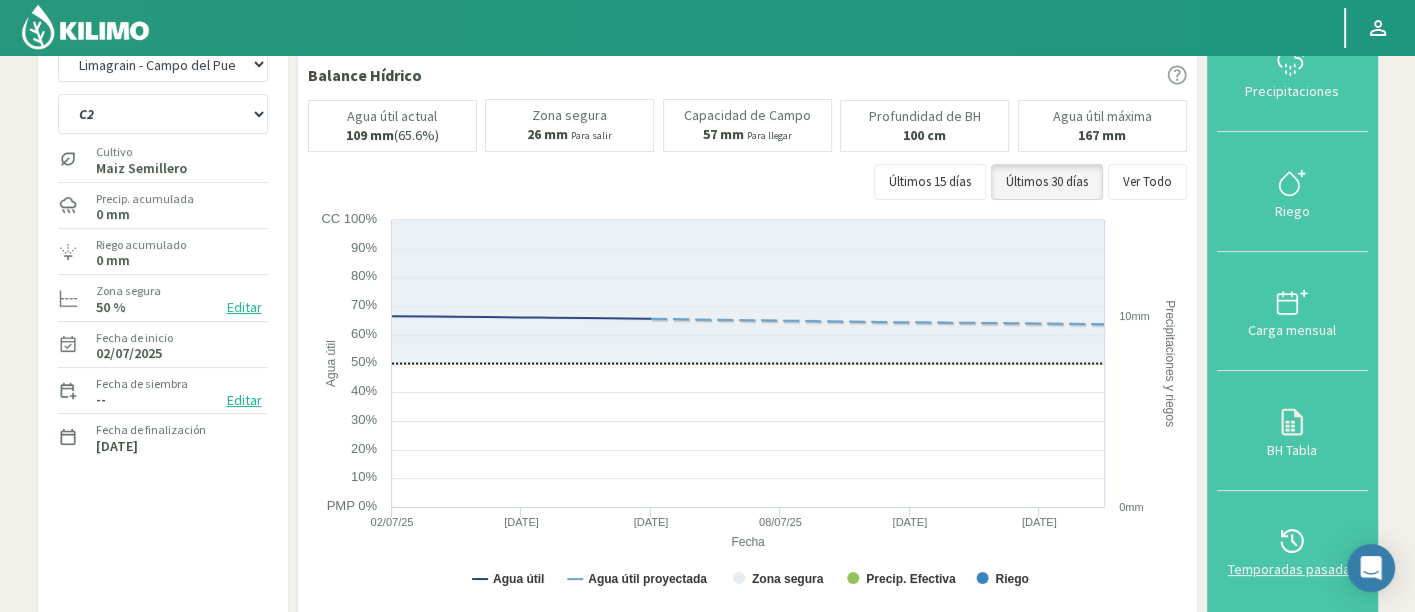 scroll, scrollTop: 111, scrollLeft: 0, axis: vertical 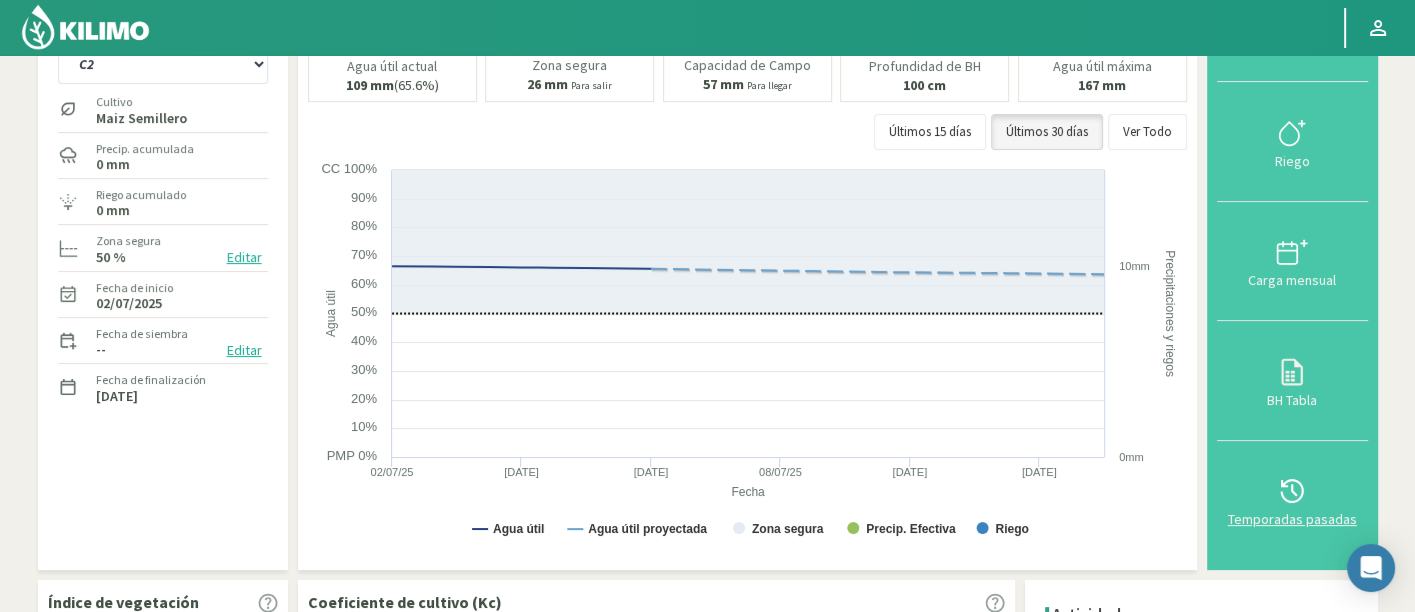click at bounding box center [1292, 491] 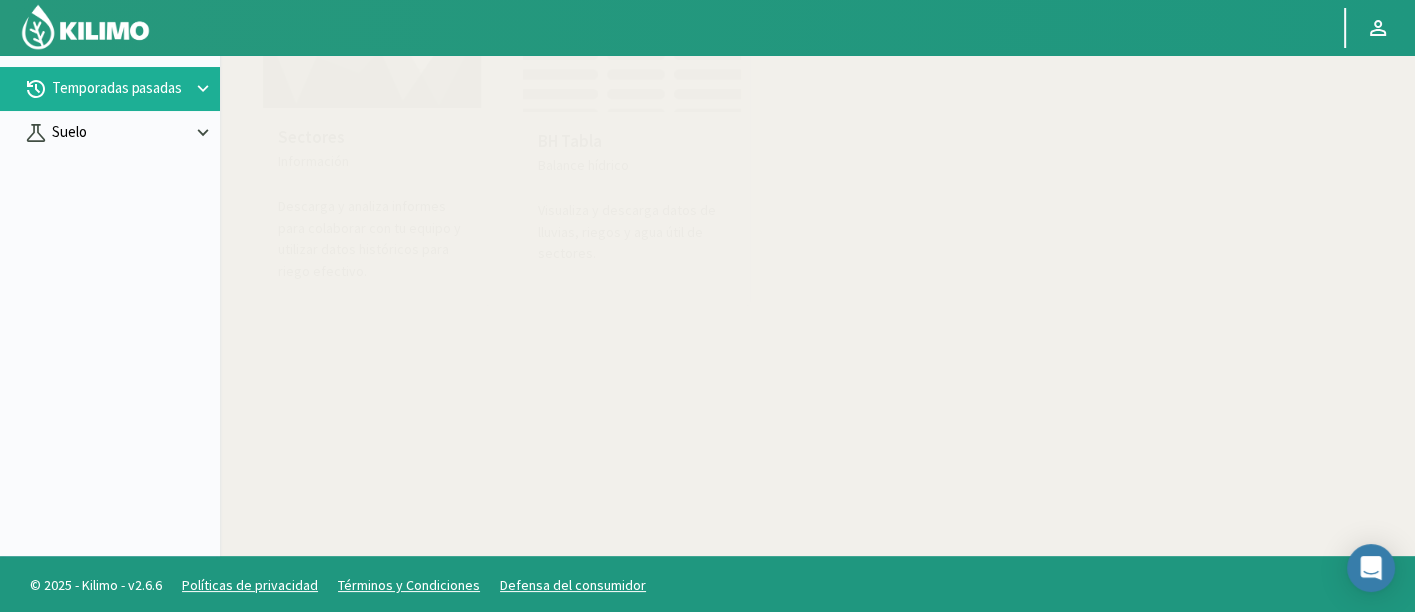click on "Suelo" at bounding box center (120, 44) 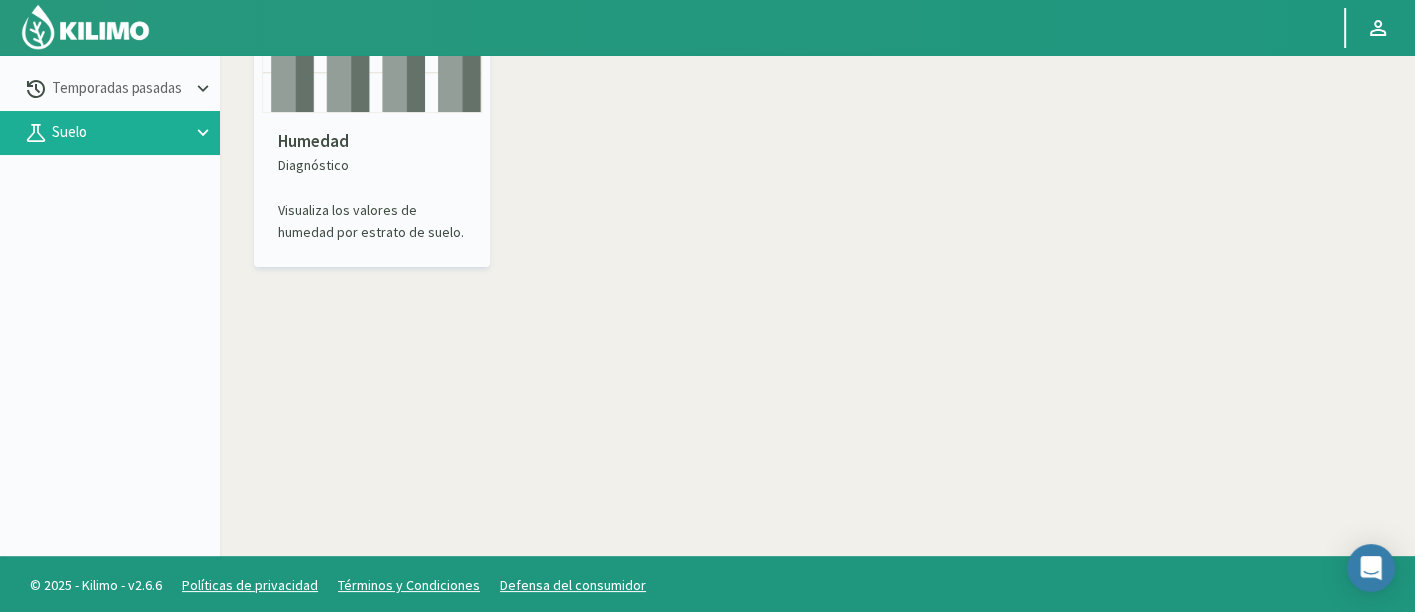 click on "Diagnóstico" at bounding box center (372, 165) 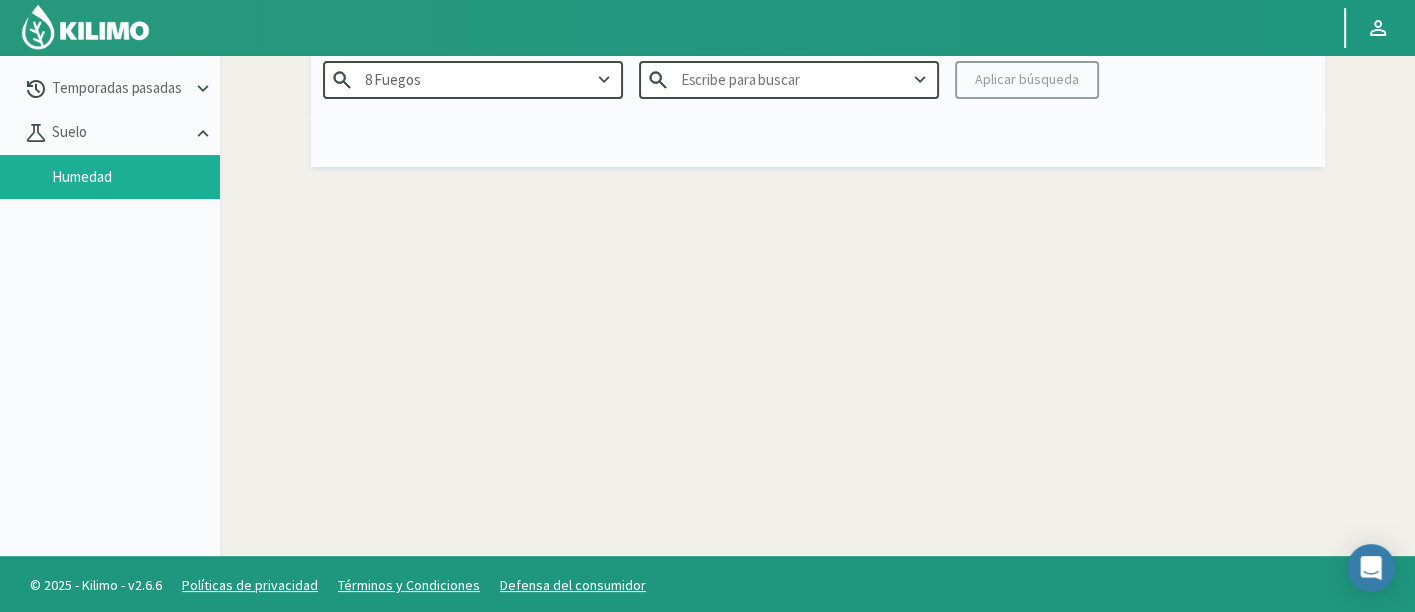 click on "8 Fuegos" at bounding box center (473, 79) 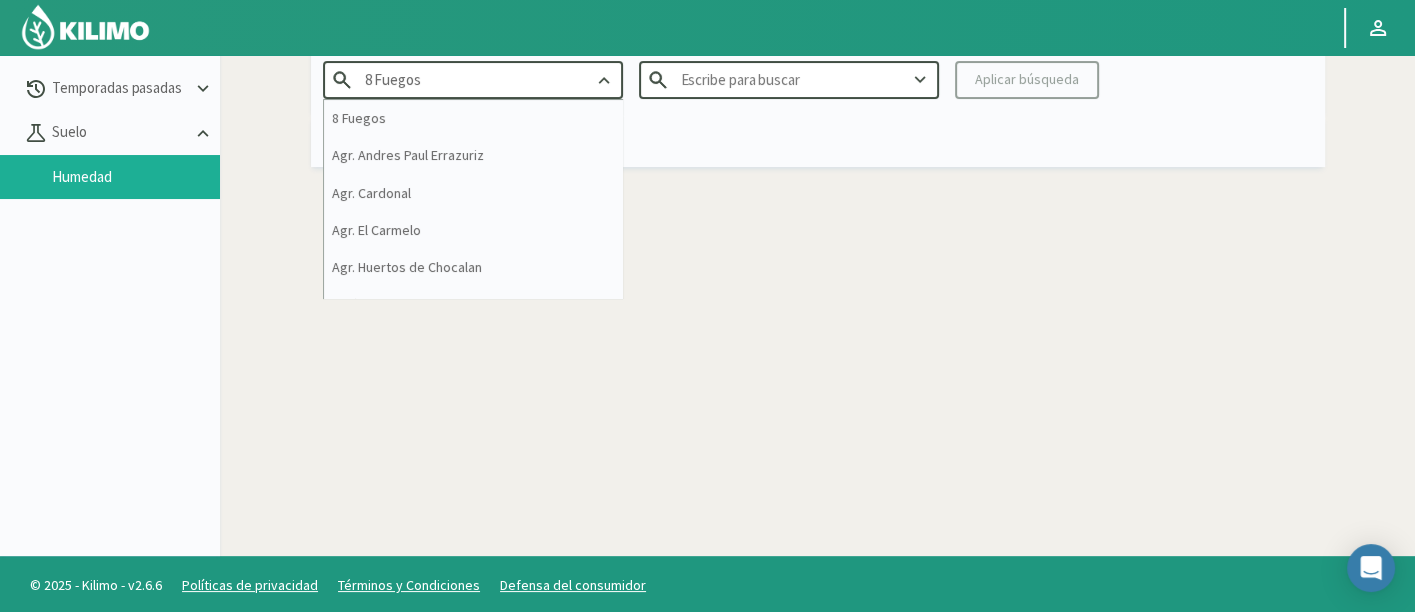 click on "8 Fuegos" at bounding box center (473, 79) 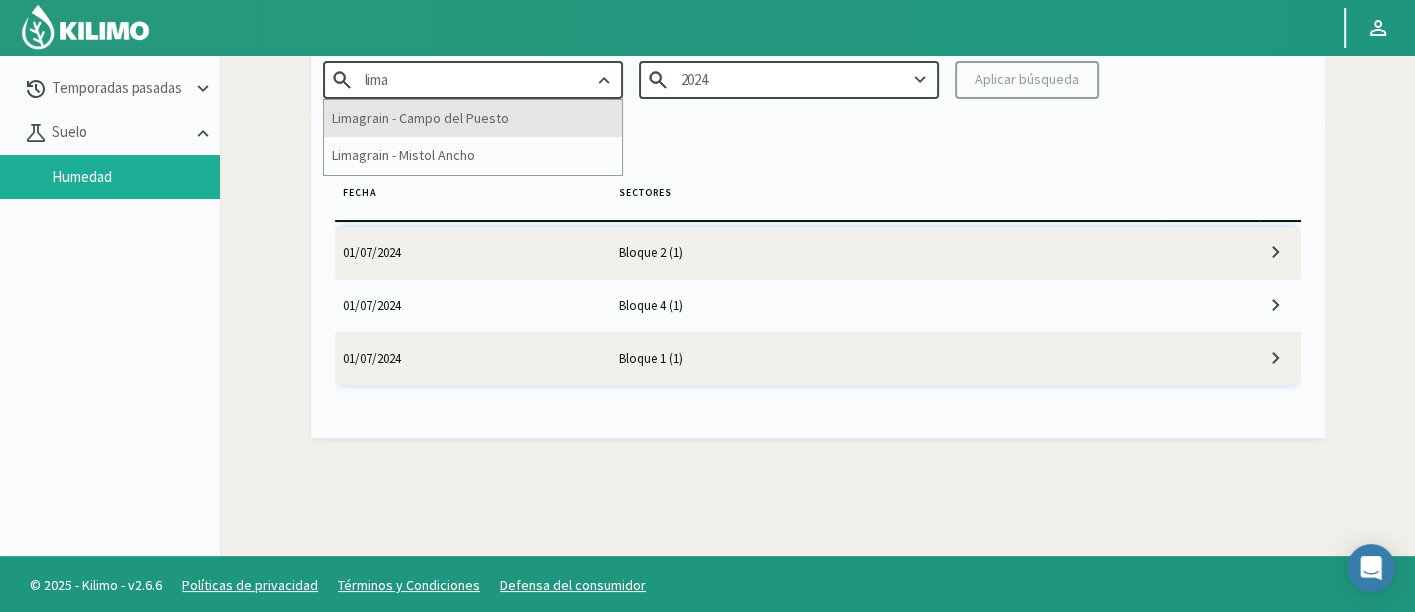 type on "lima" 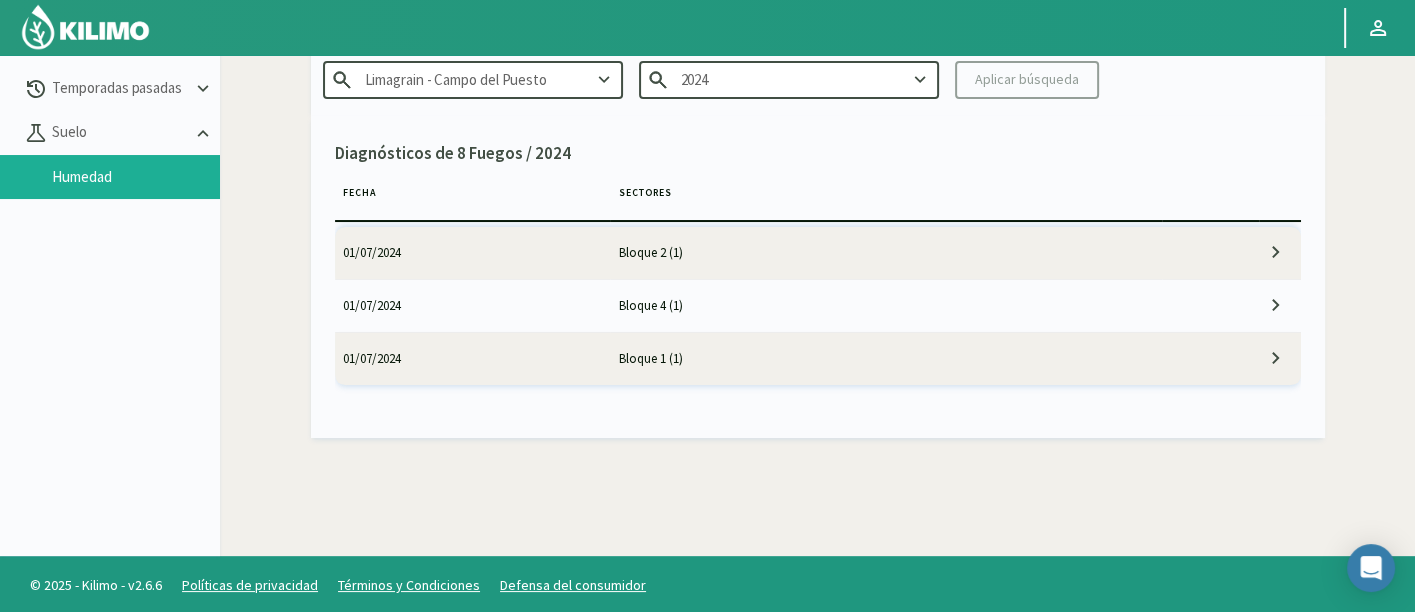 click on "2024" at bounding box center [789, 79] 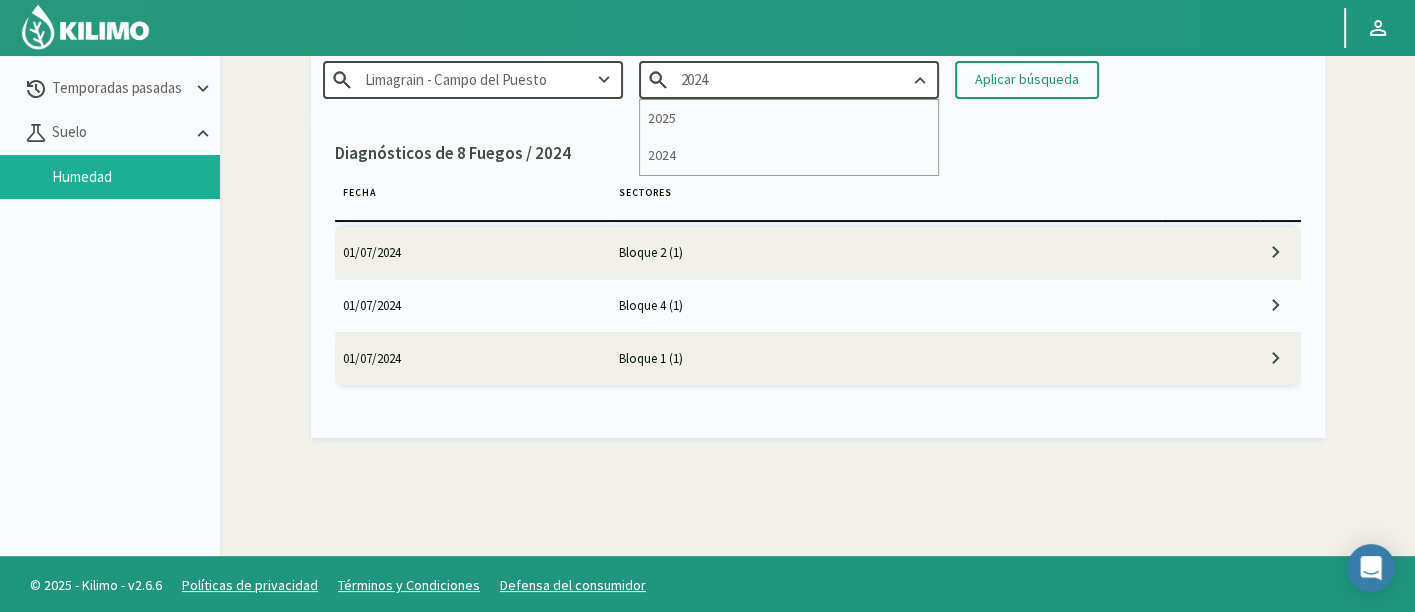 click on "2025" at bounding box center (789, 118) 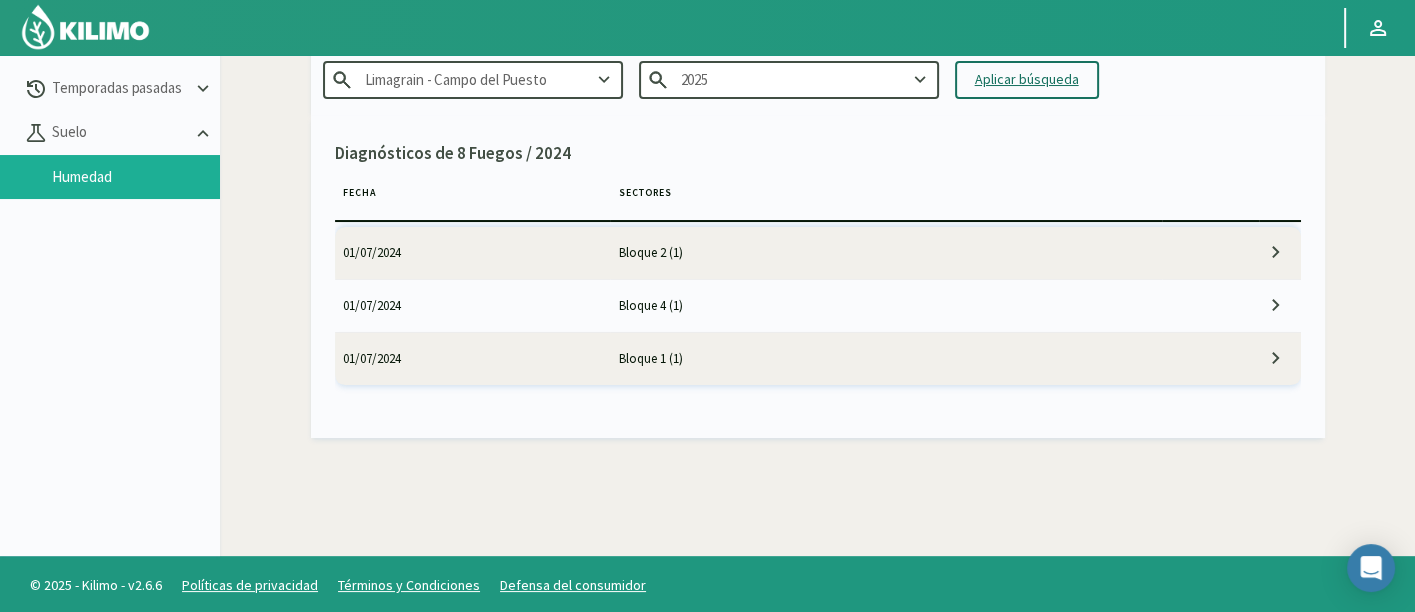click on "Aplicar búsqueda" at bounding box center (1027, 79) 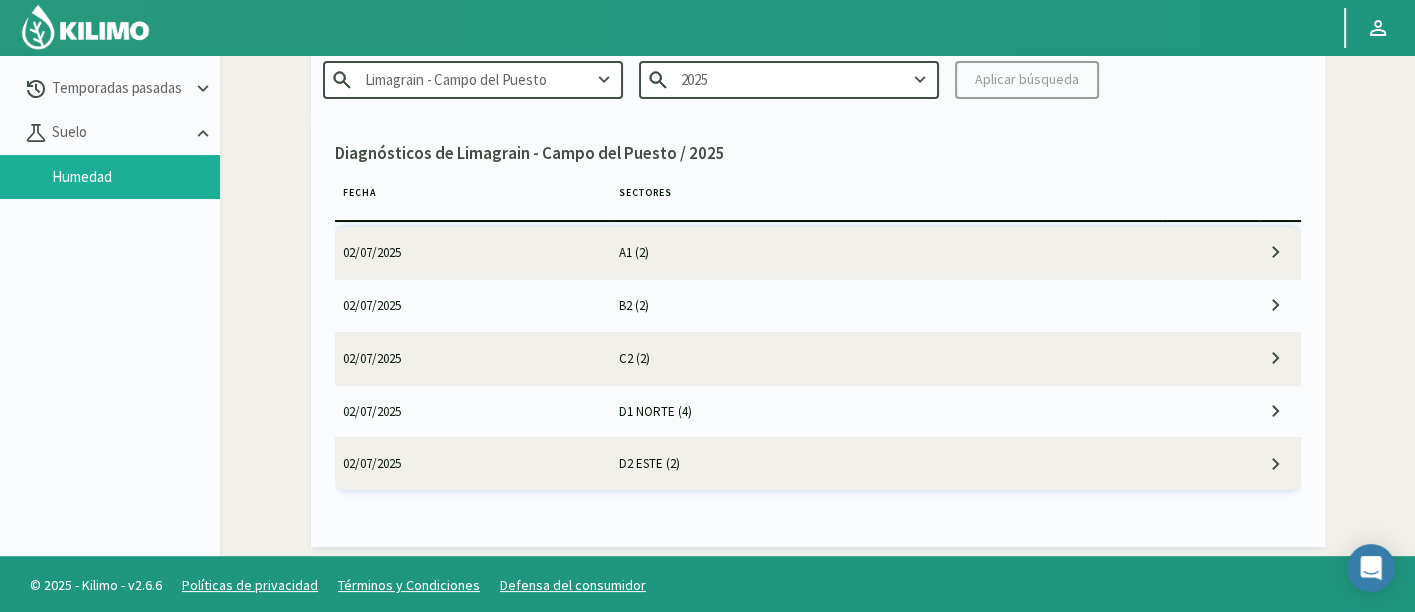 click on "A1 (2)" at bounding box center [886, 253] 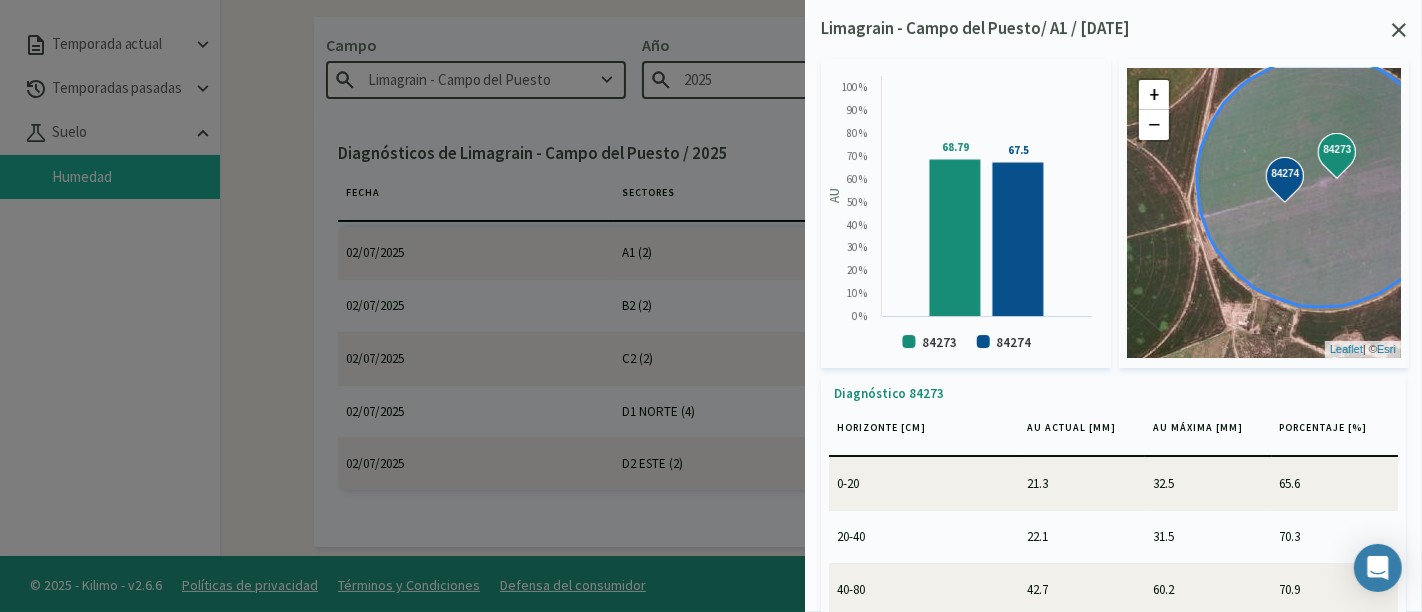 click at bounding box center (1399, 30) 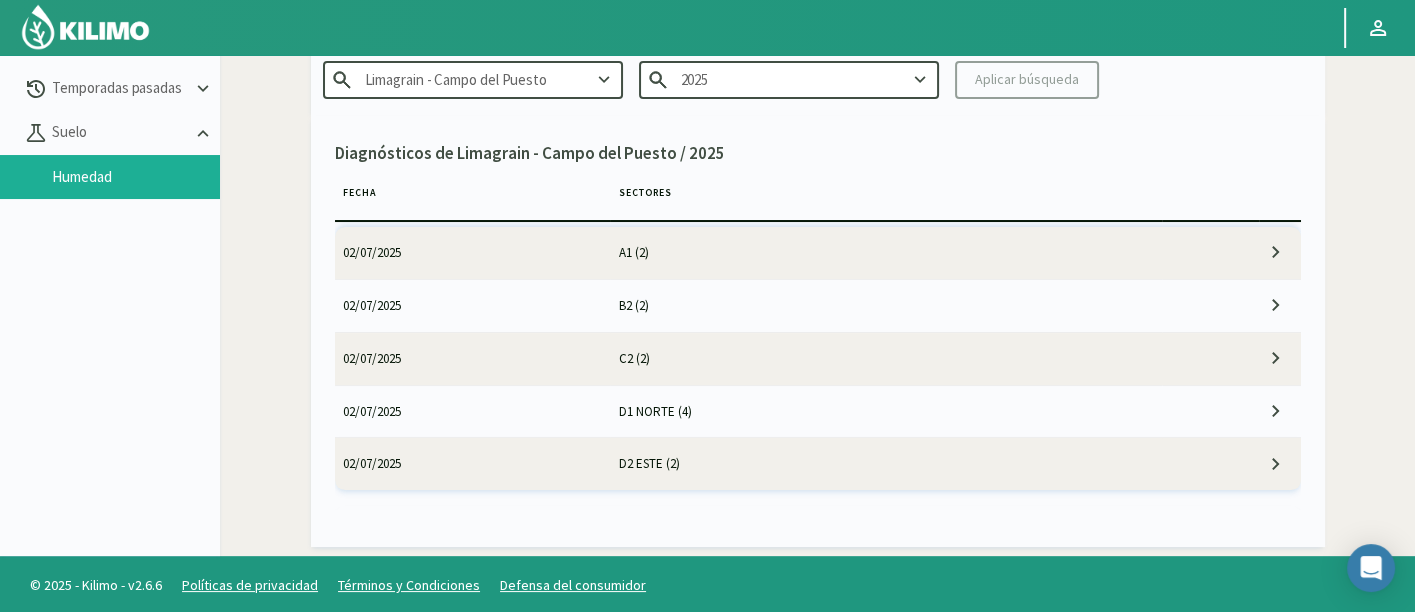 click on "02/07/2025" at bounding box center [473, 253] 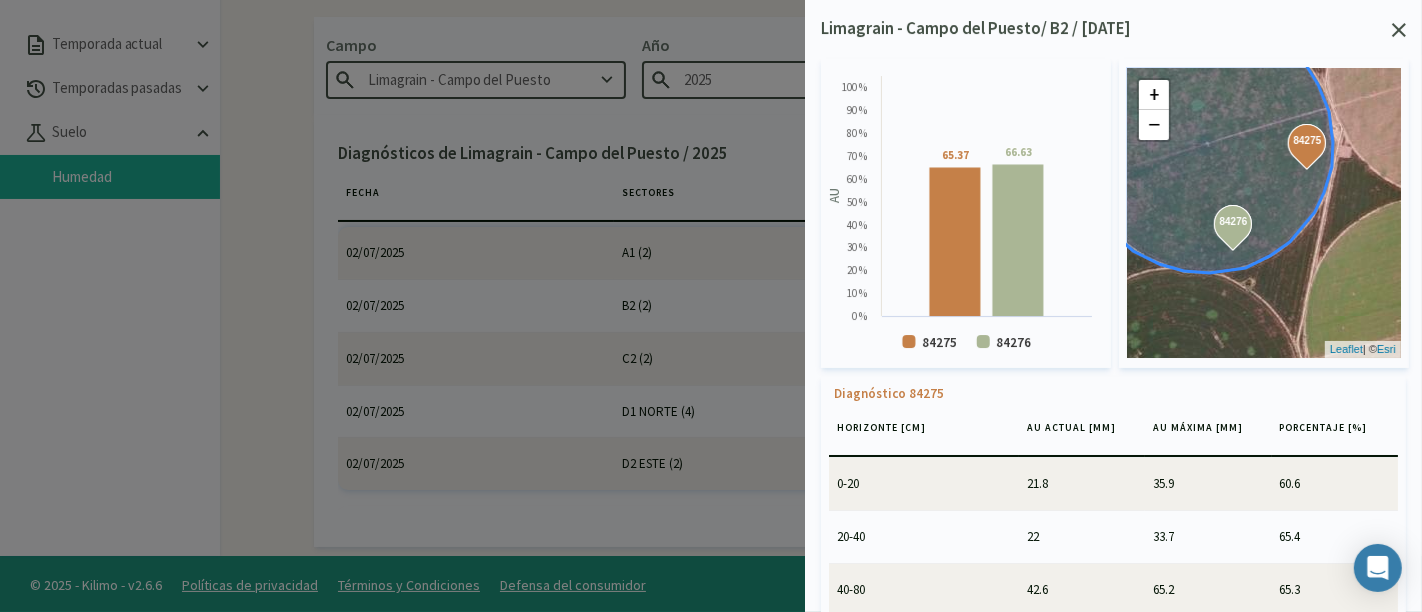 click at bounding box center (1399, 30) 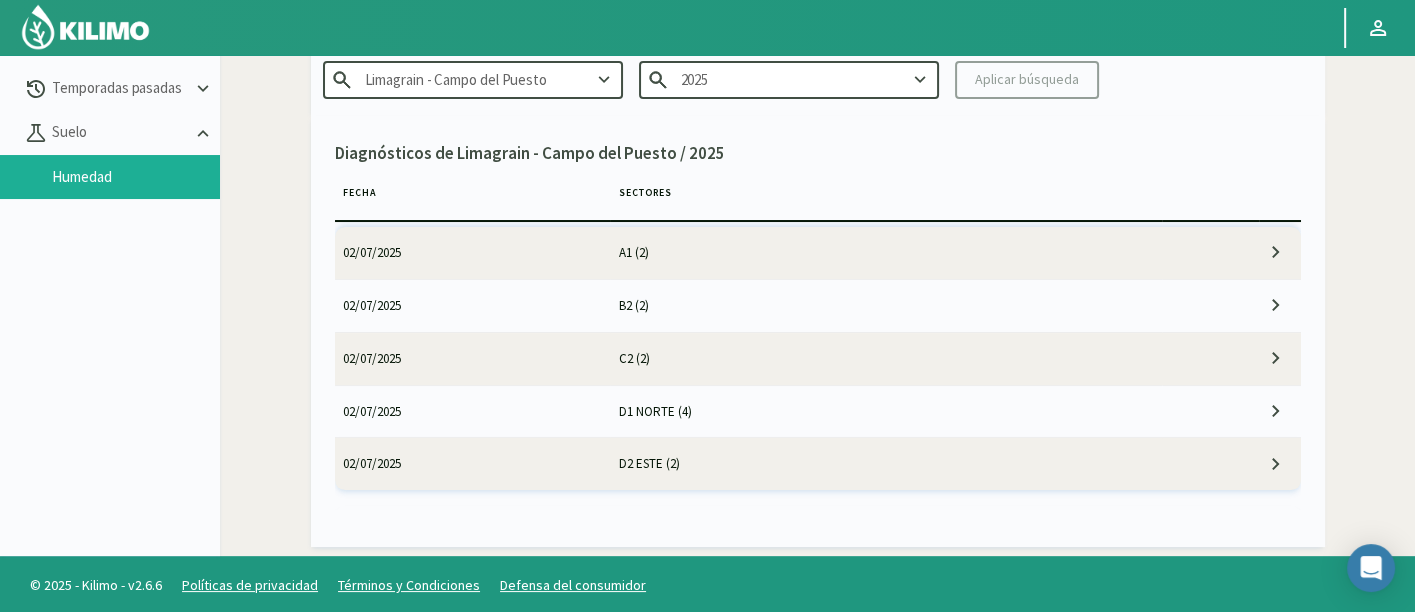 click on "02/07/2025" at bounding box center (473, 253) 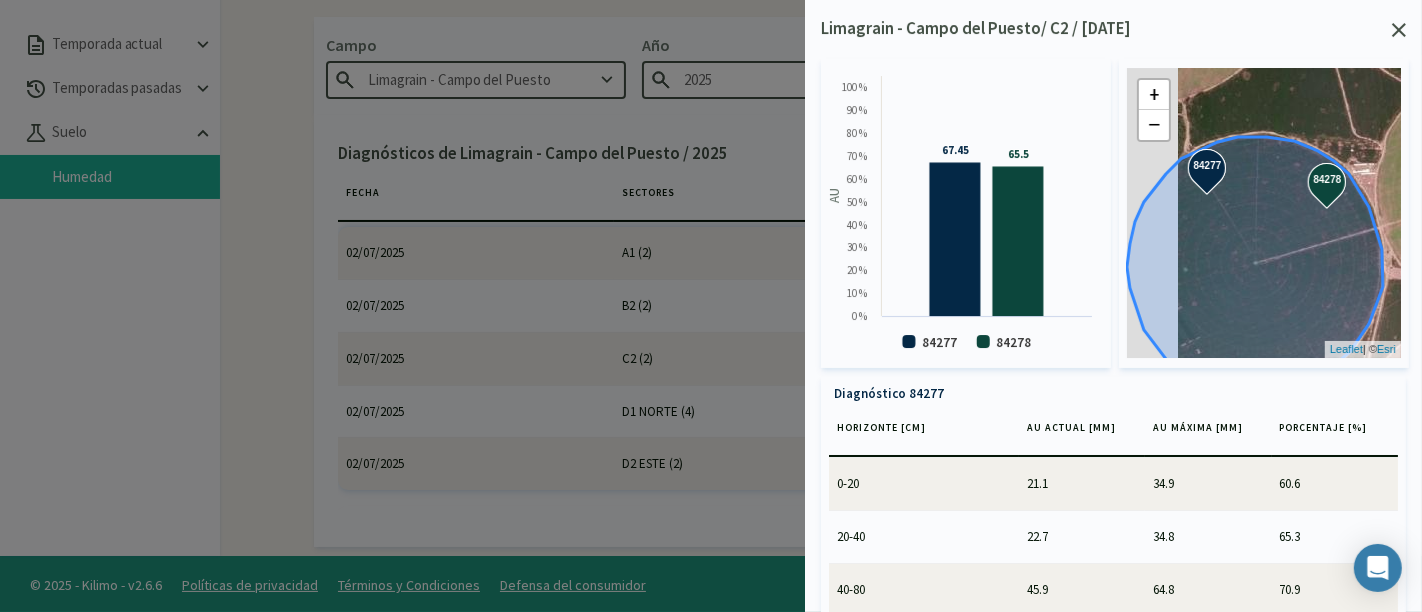 click at bounding box center [1399, 30] 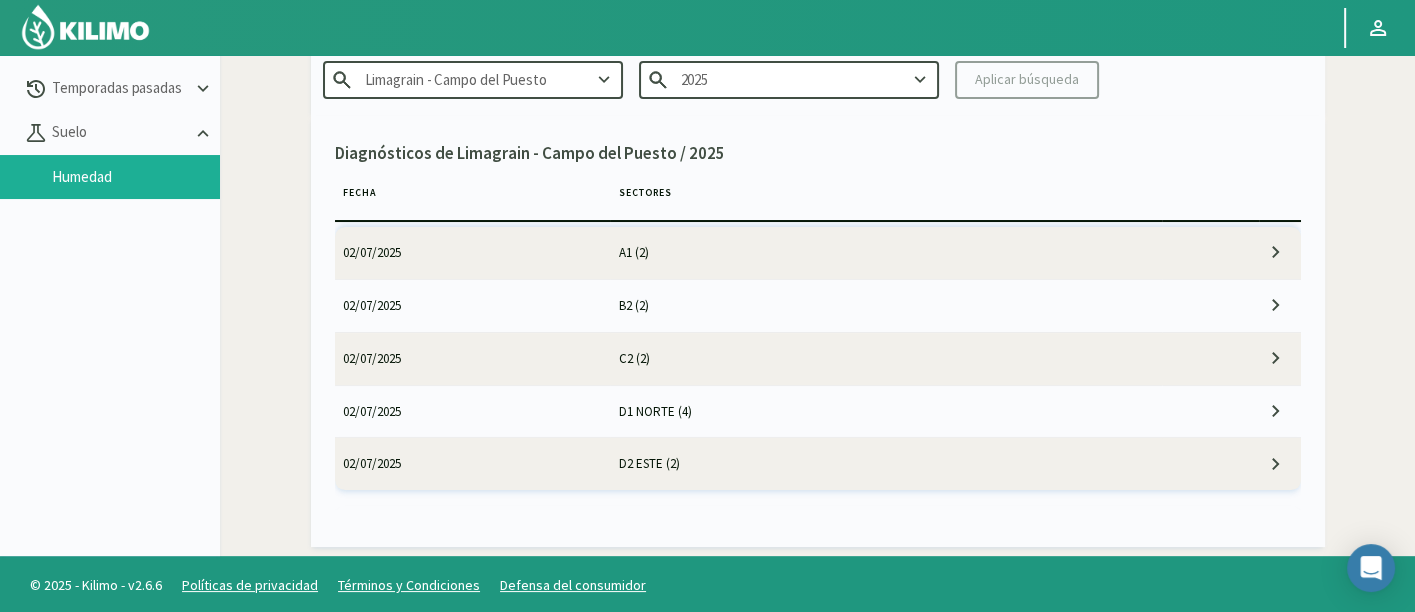 click on "02/07/2025" at bounding box center (473, 253) 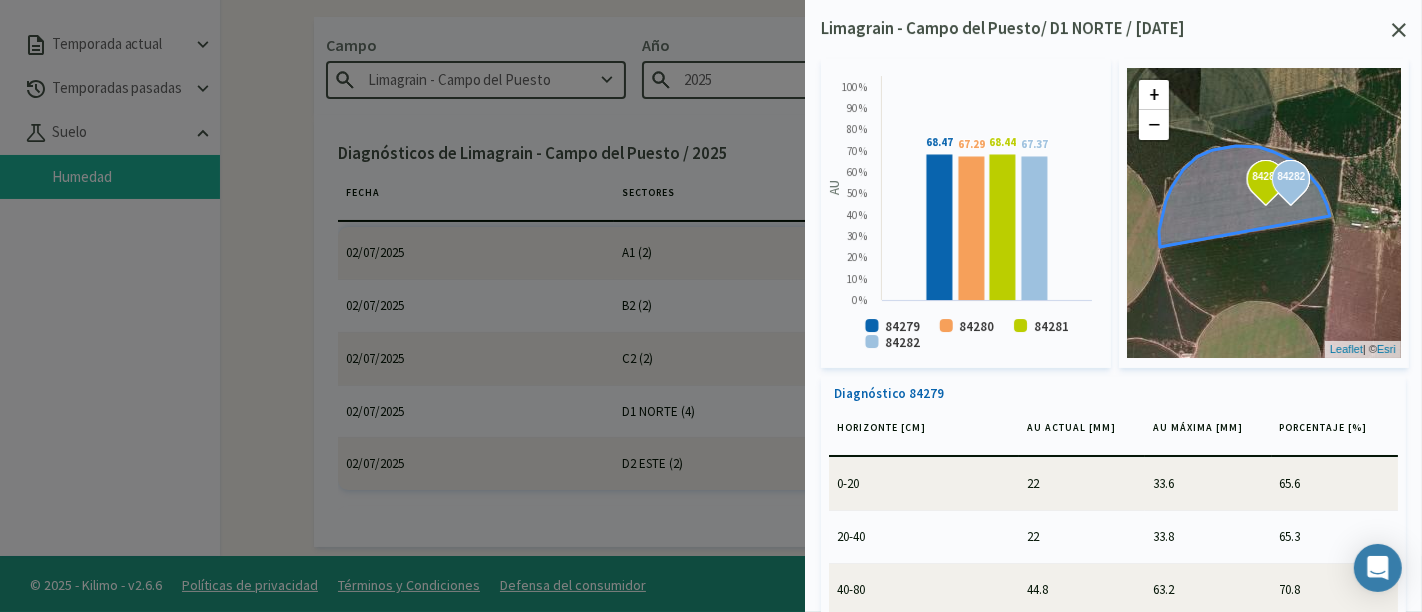 click at bounding box center [1399, 30] 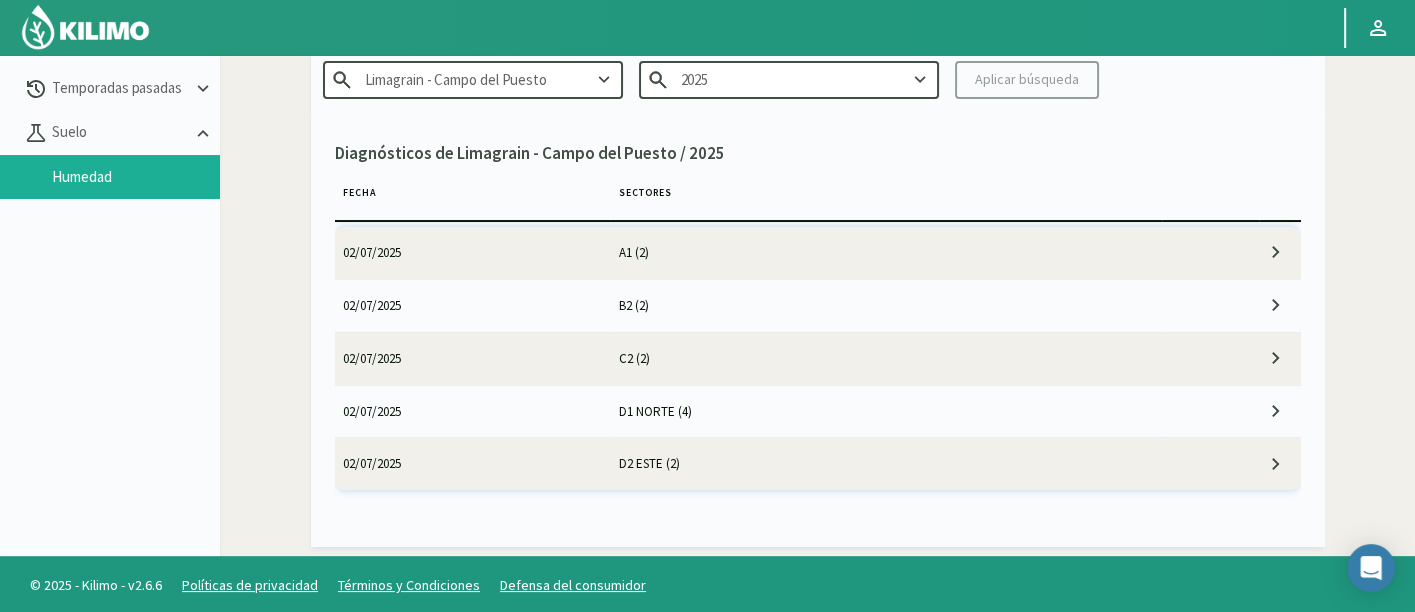 click on "D2 ESTE (2)" at bounding box center [886, 464] 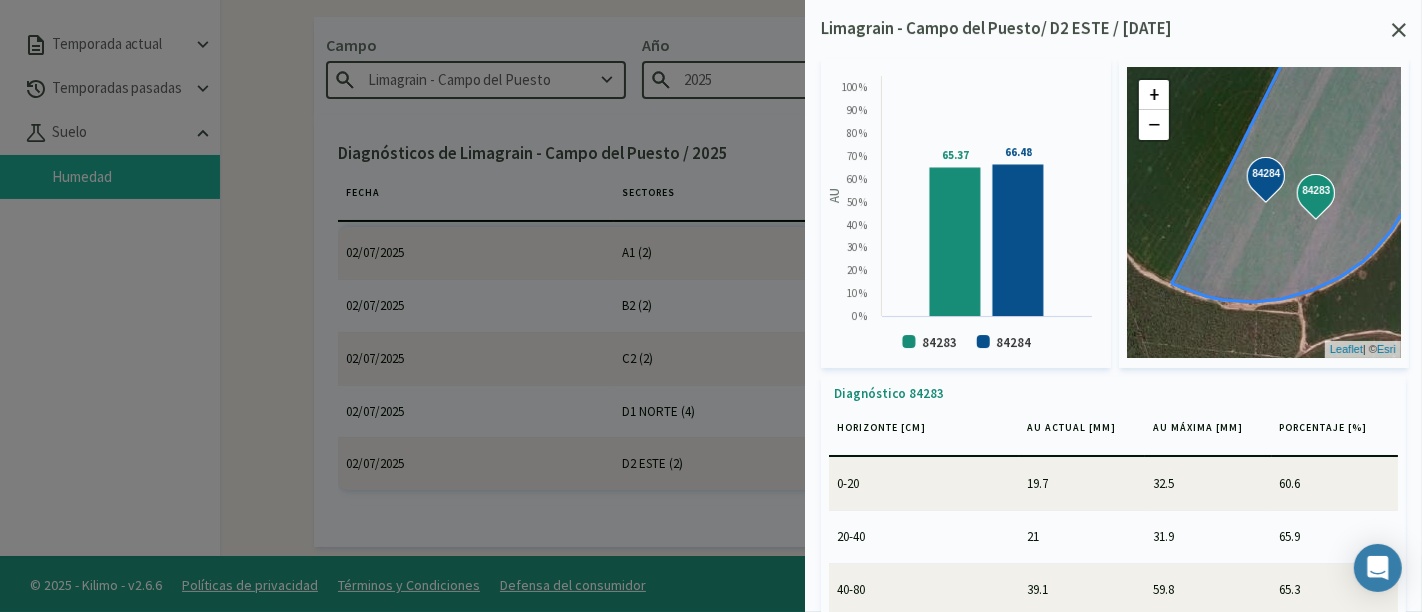 click at bounding box center (1399, 30) 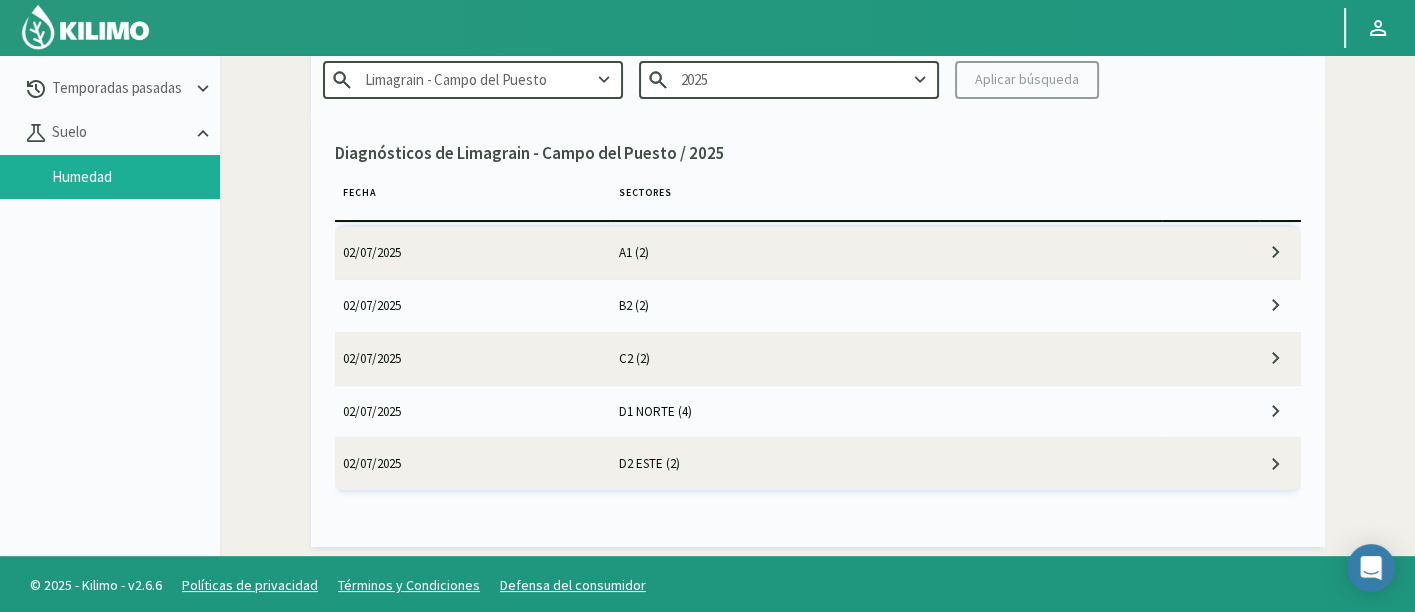 click on "D1 NORTE (4)" at bounding box center (886, 253) 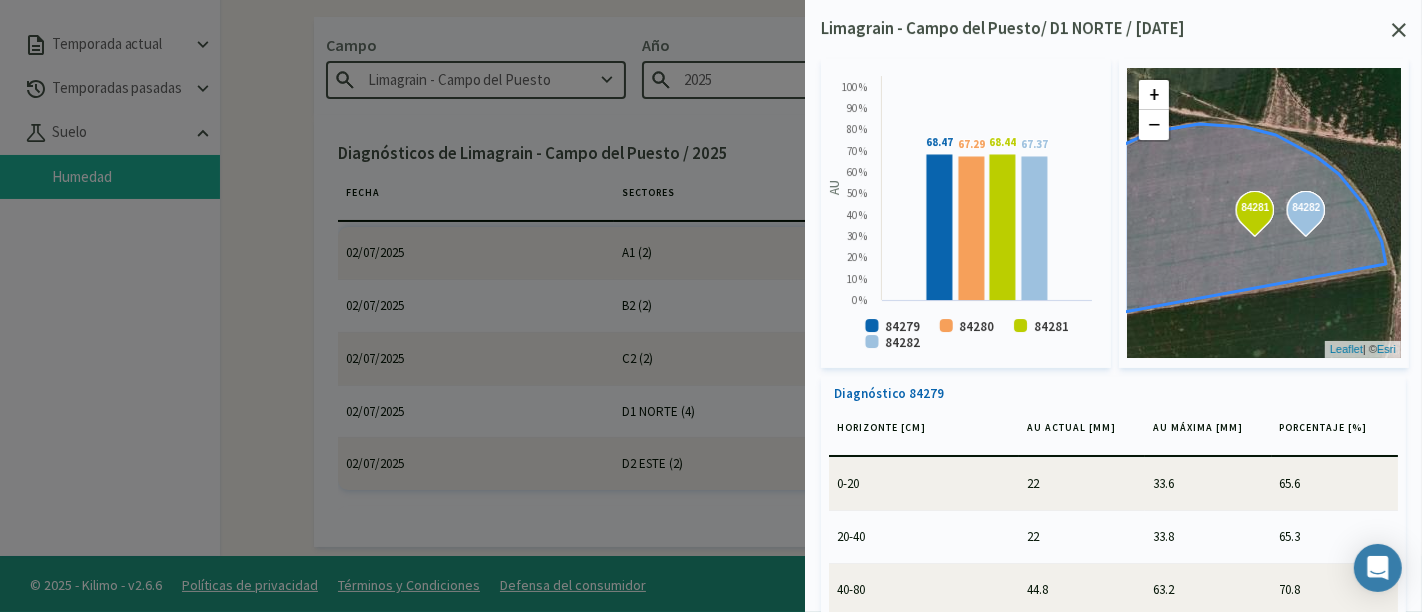 click at bounding box center (1399, 30) 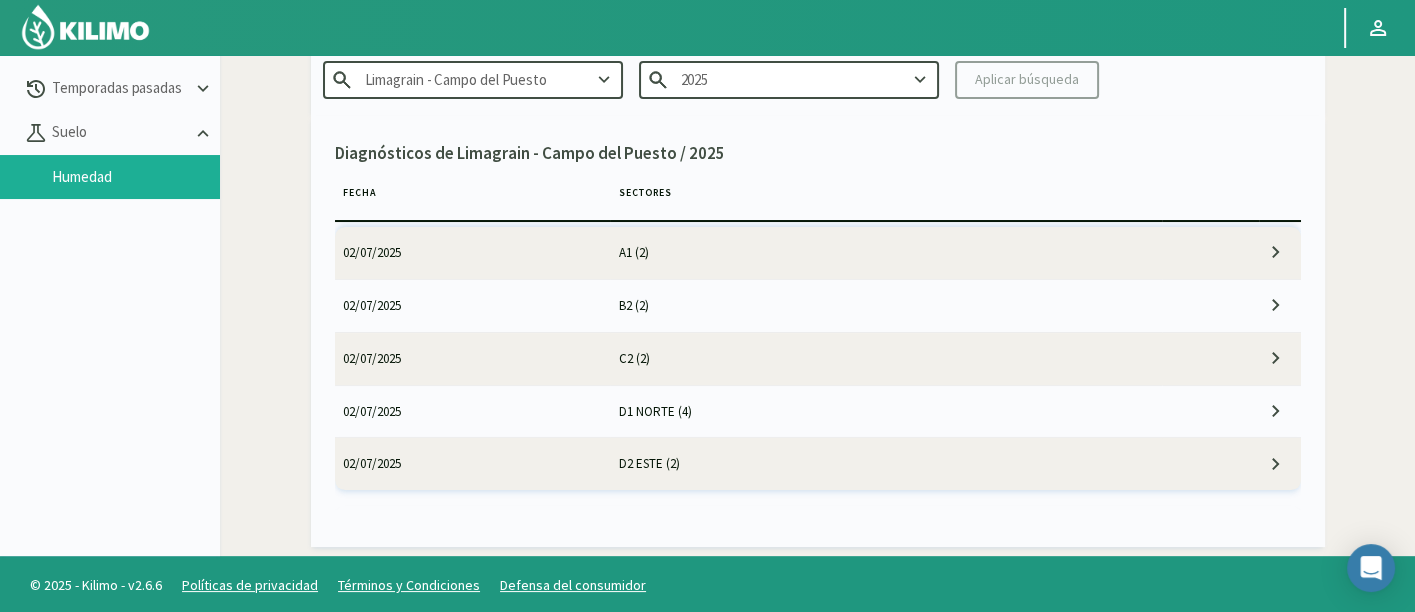 scroll, scrollTop: 0, scrollLeft: 0, axis: both 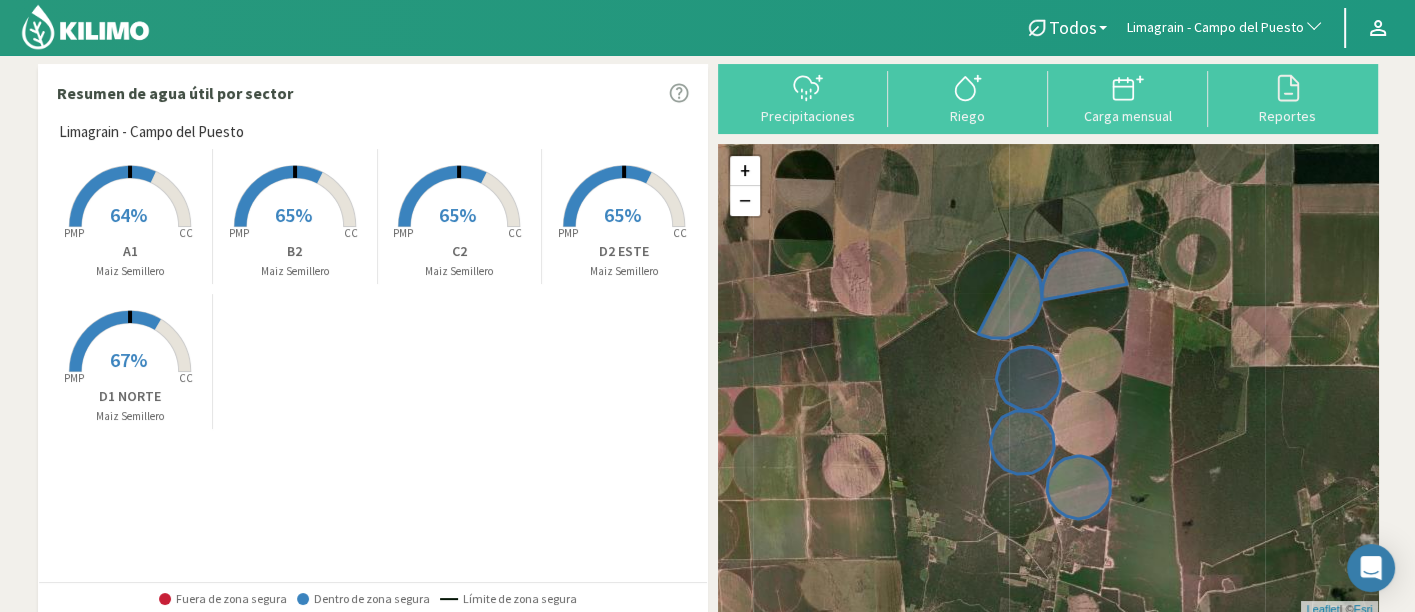click at bounding box center (130, 374) 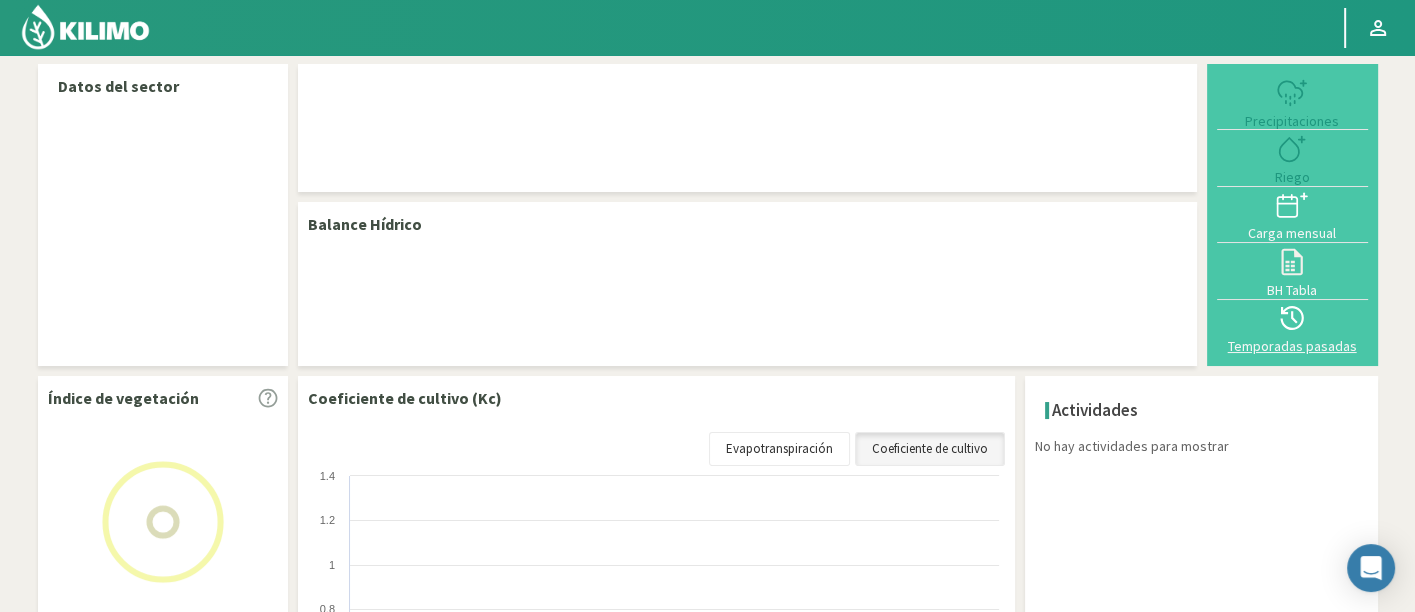 click at bounding box center (1292, 318) 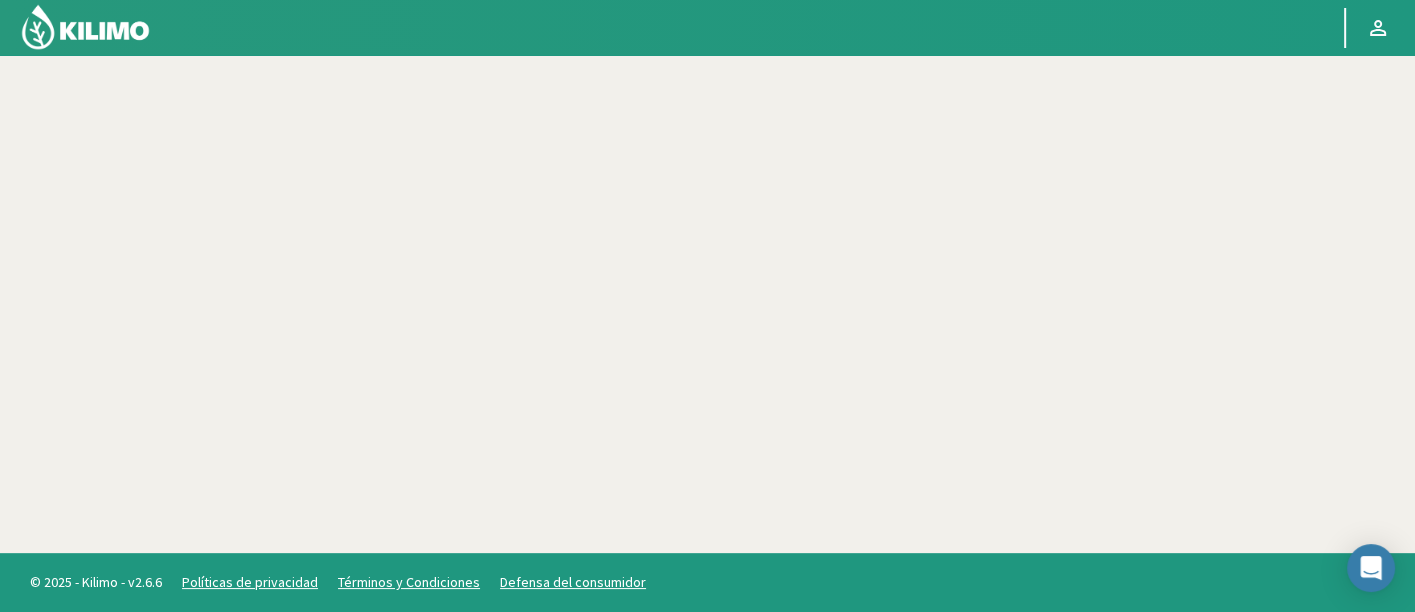 scroll, scrollTop: 114, scrollLeft: 0, axis: vertical 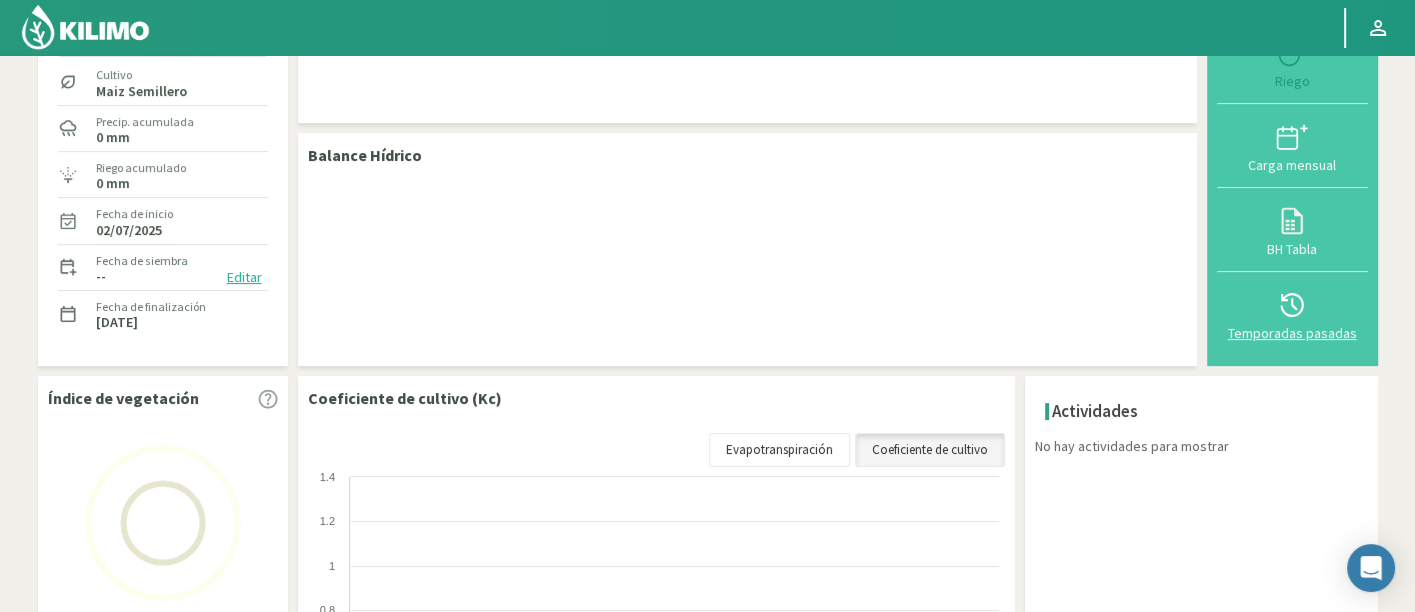 click at bounding box center (1292, 305) 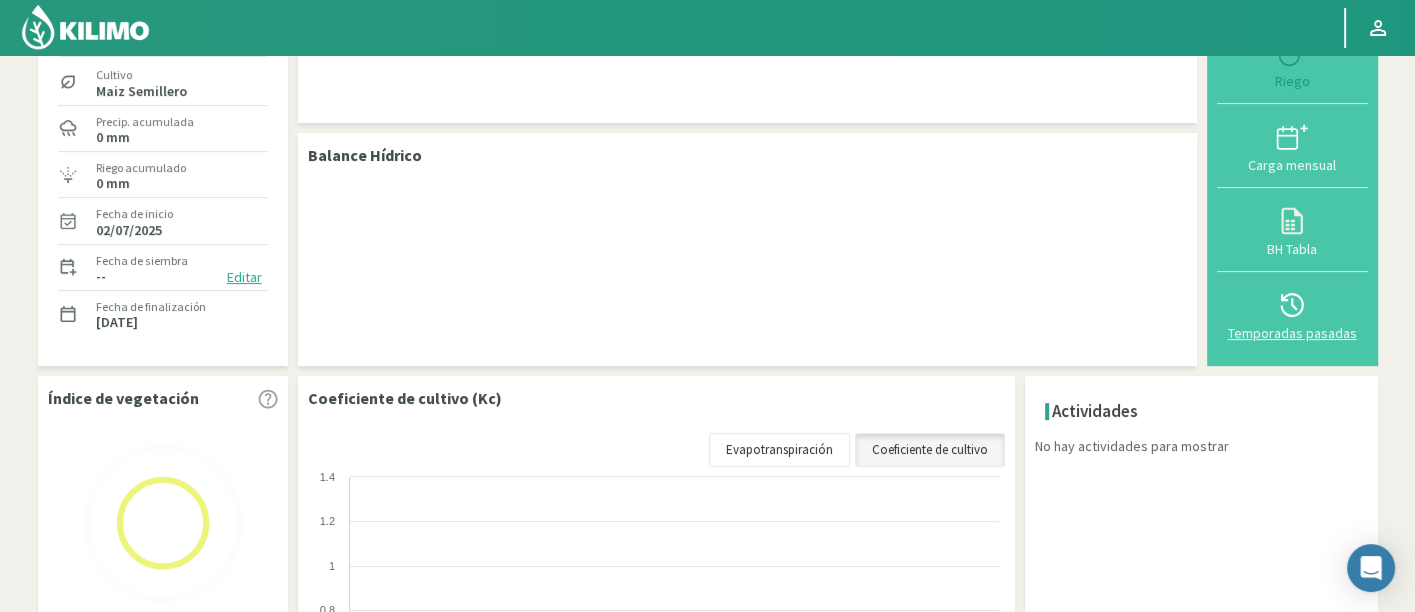 scroll, scrollTop: 114, scrollLeft: 0, axis: vertical 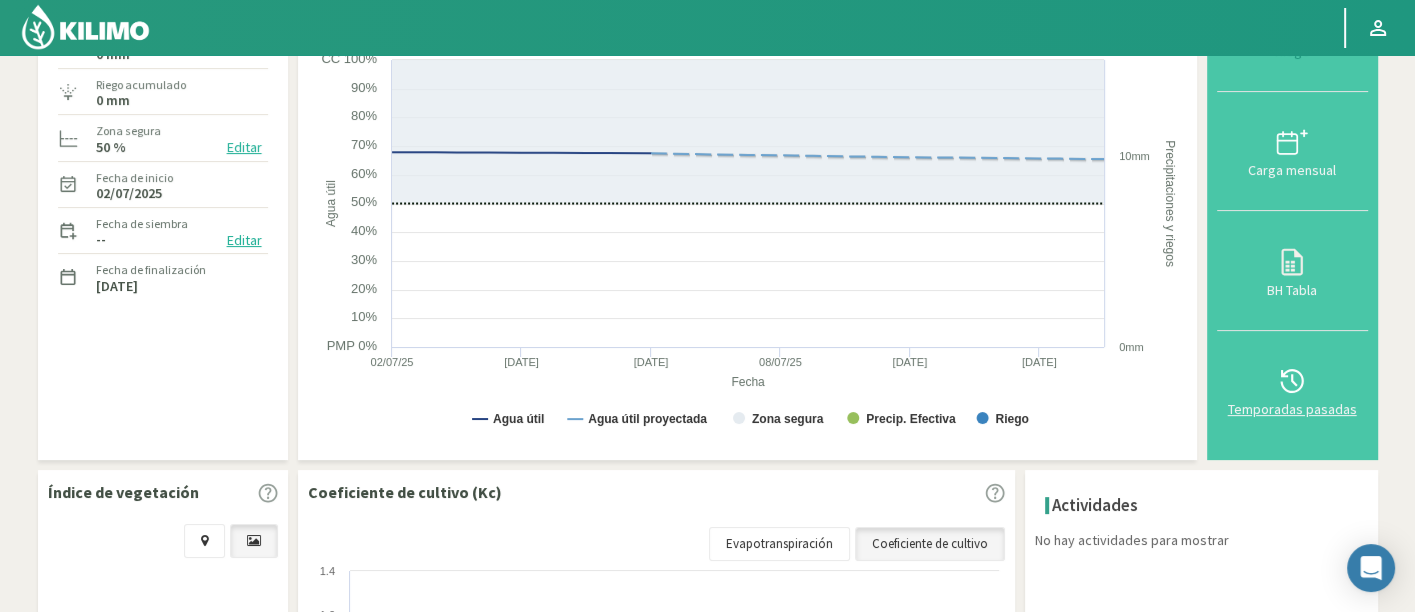 click at bounding box center [1292, 381] 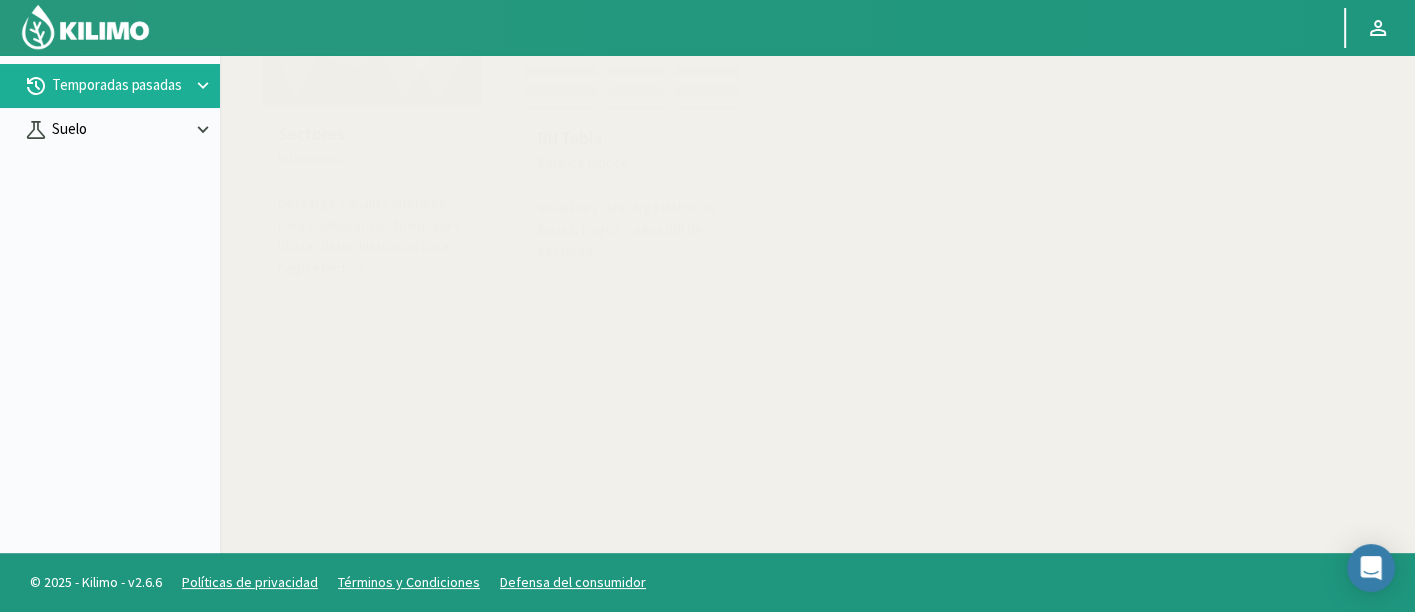 click on "Suelo" at bounding box center (110, 42) 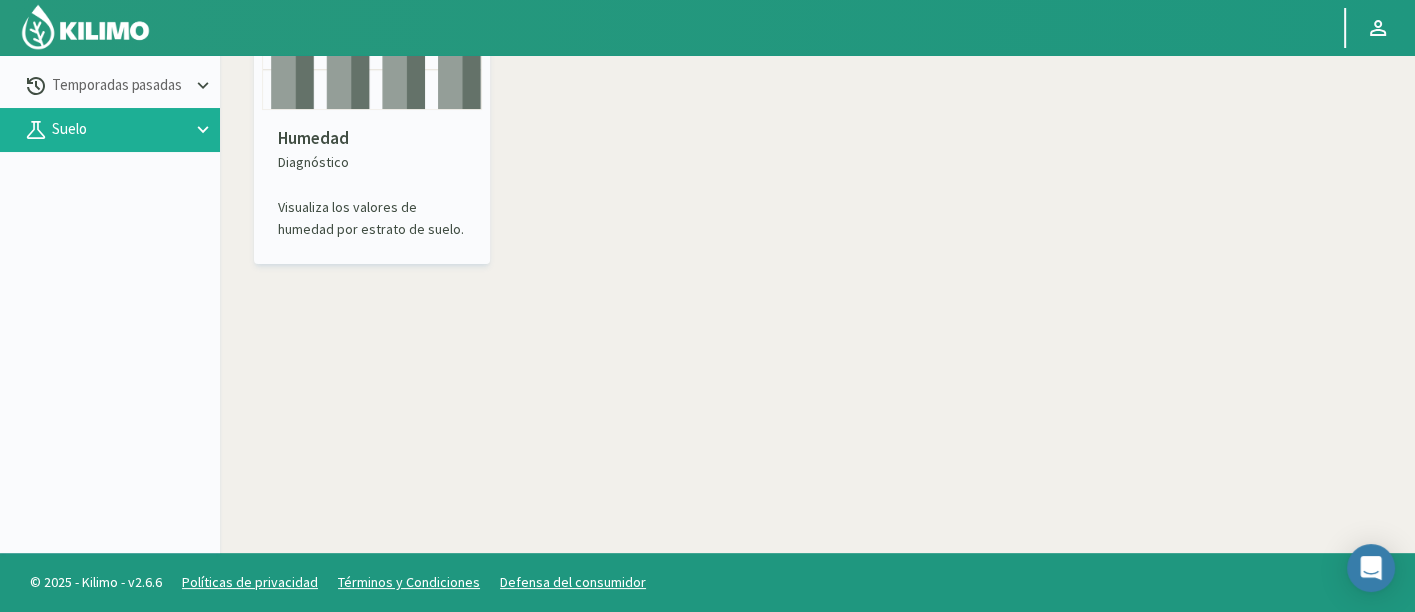 click on "Diagnóstico" at bounding box center [372, 162] 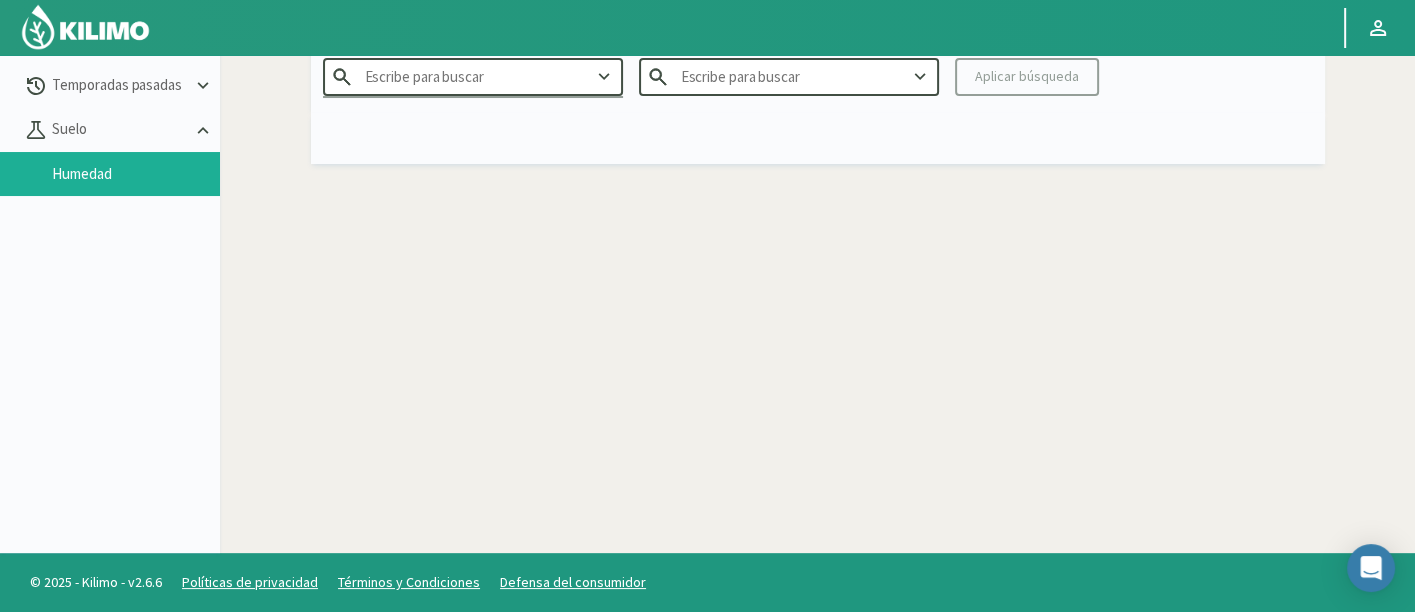 click at bounding box center [473, 76] 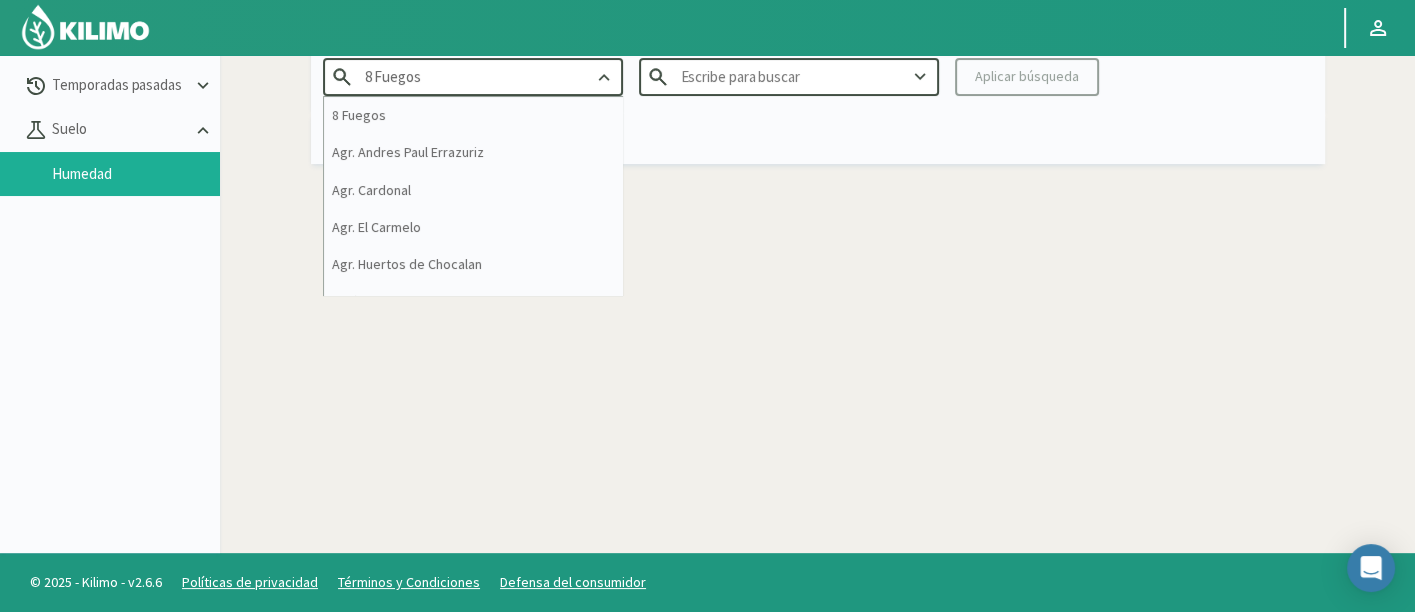 click on "8 Fuegos" at bounding box center [473, 76] 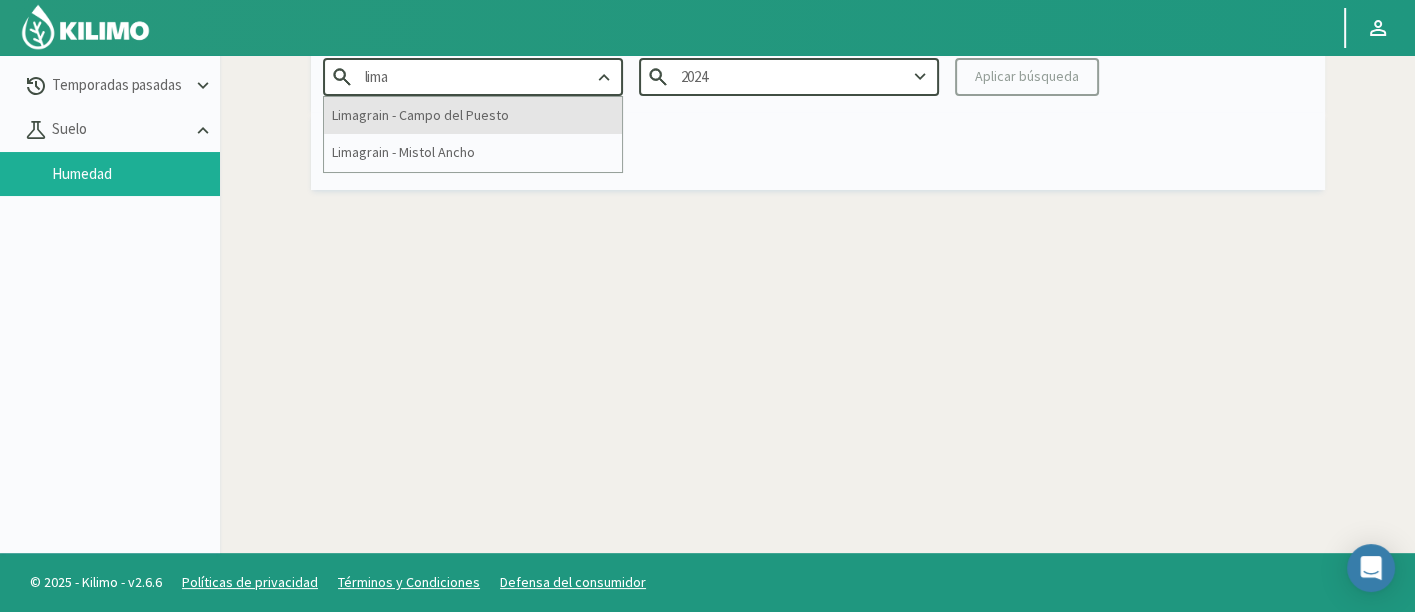 type on "lima" 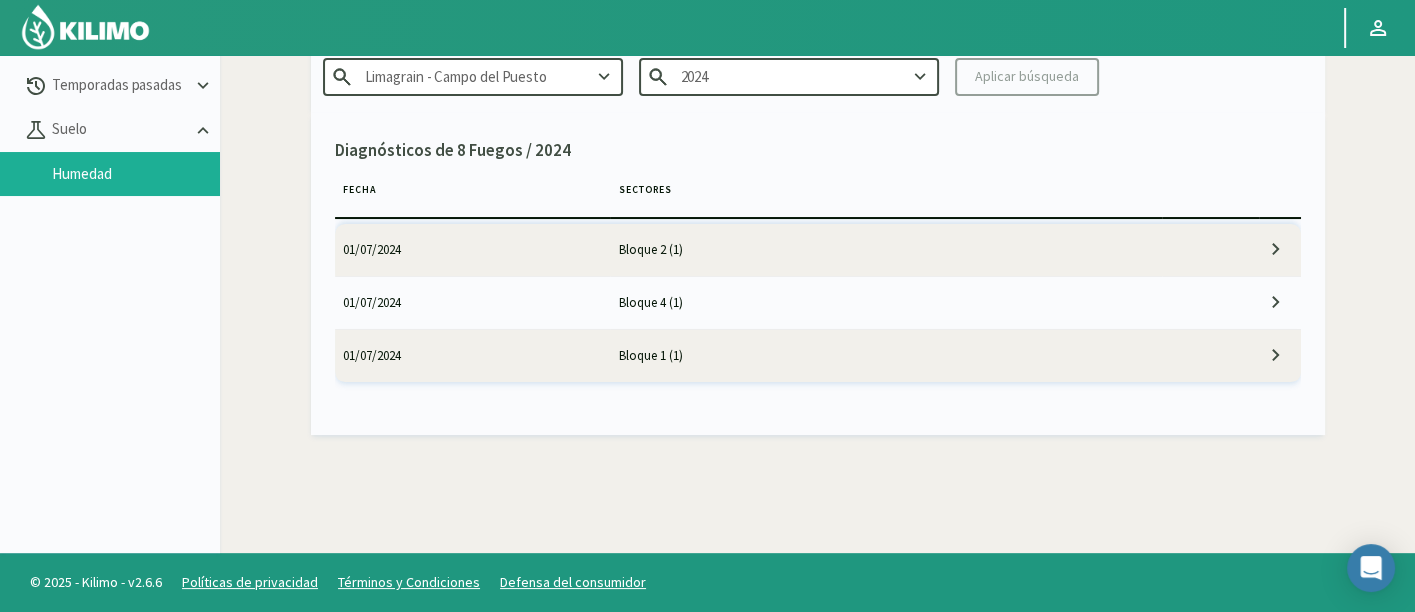 click at bounding box center (604, 77) 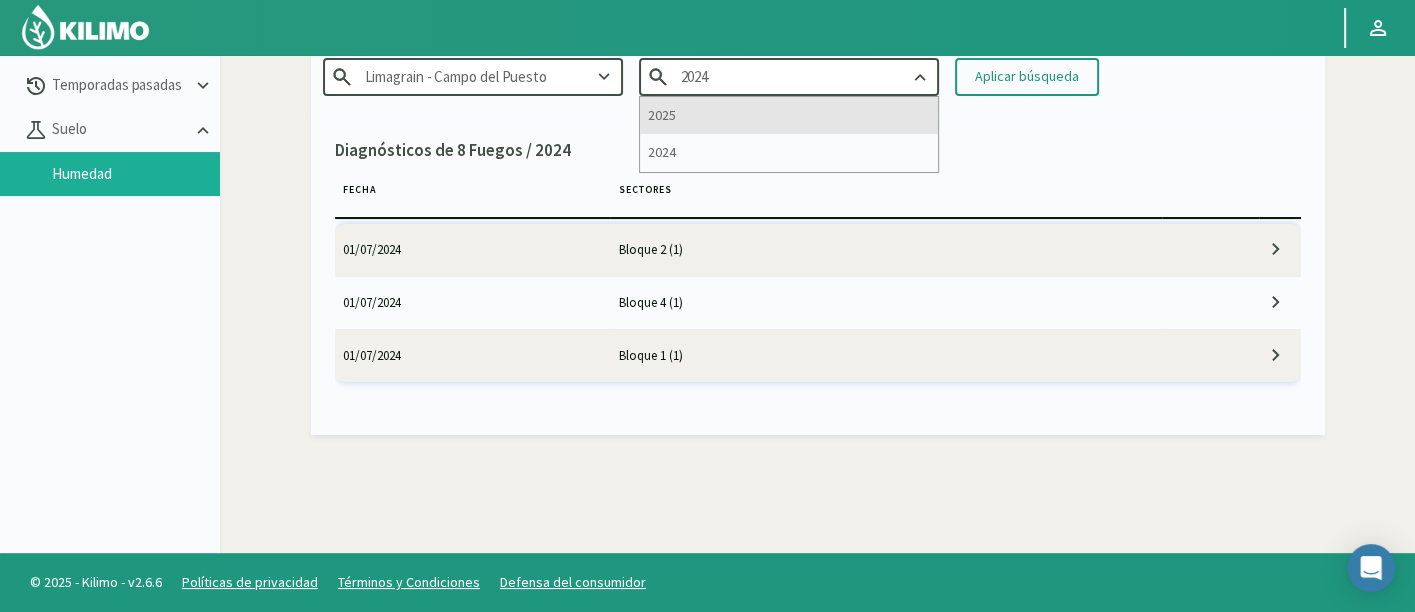 click on "2025" at bounding box center (789, 115) 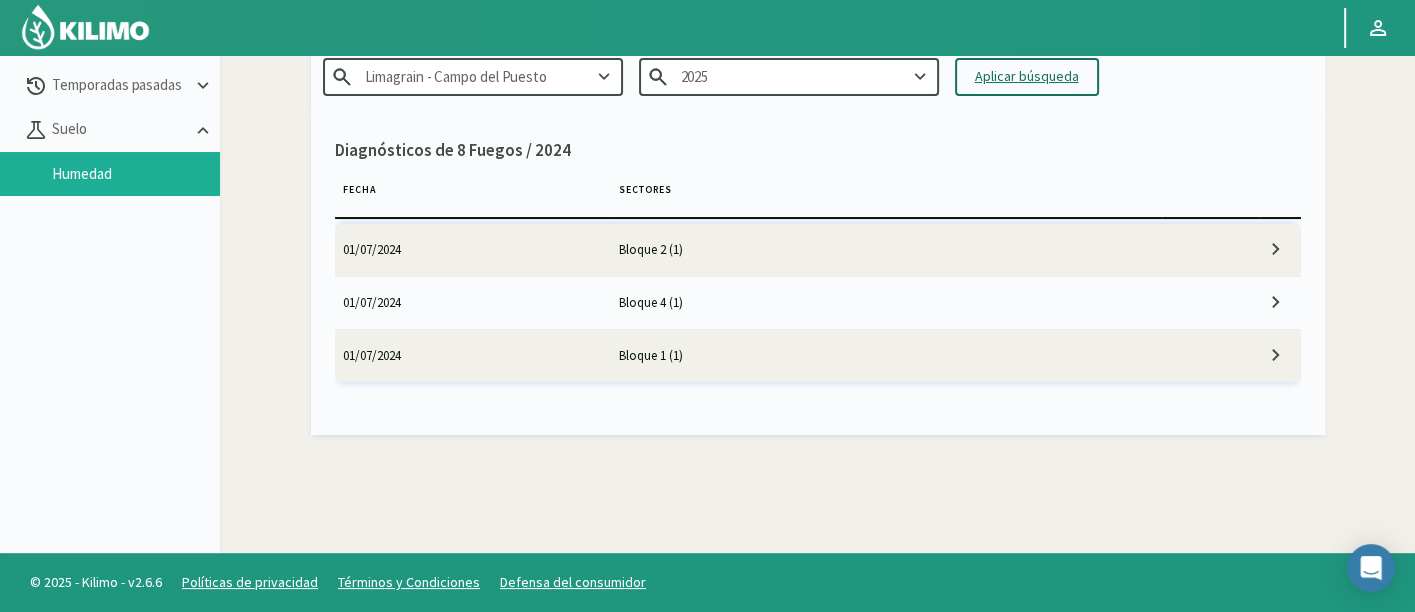 click on "Aplicar búsqueda" at bounding box center (1027, 76) 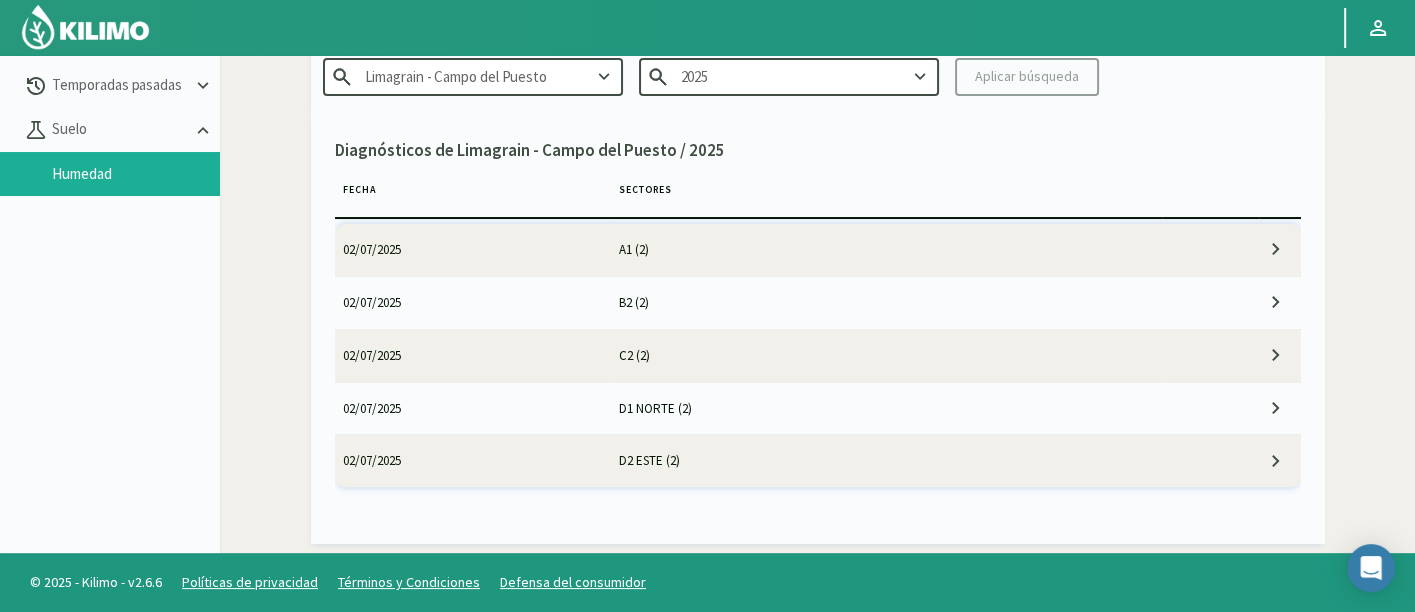 click on "D1 NORTE (2)" at bounding box center [886, 250] 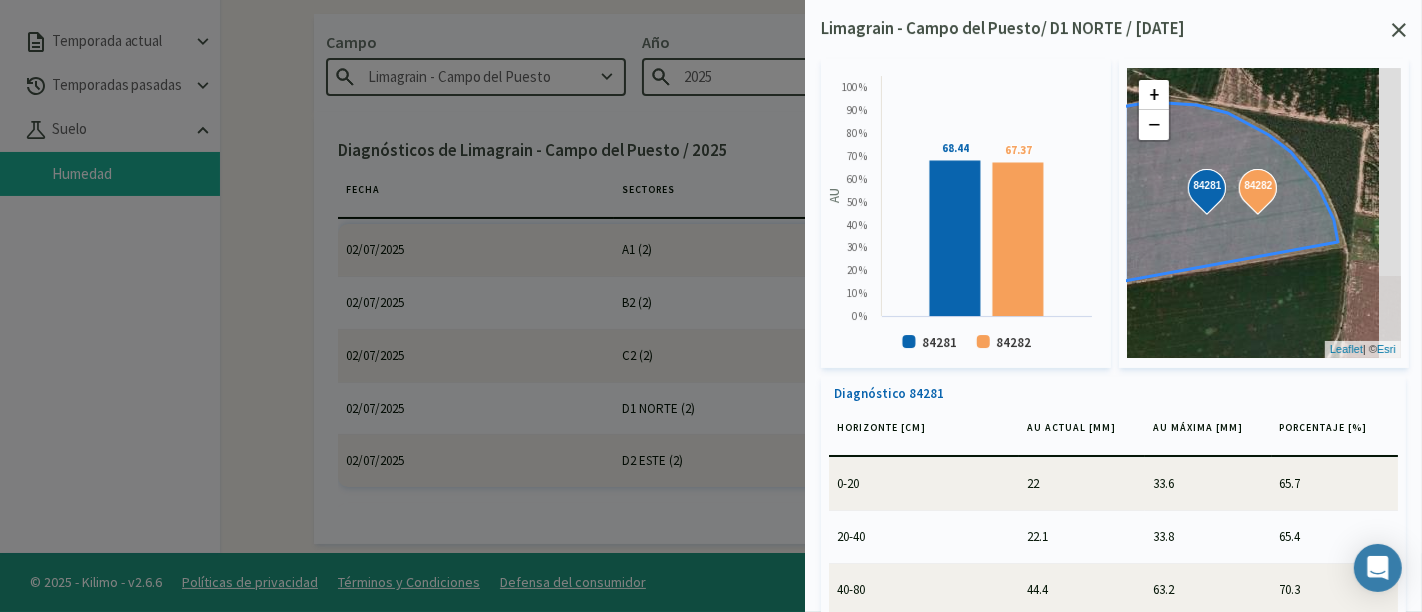 click at bounding box center [1399, 30] 